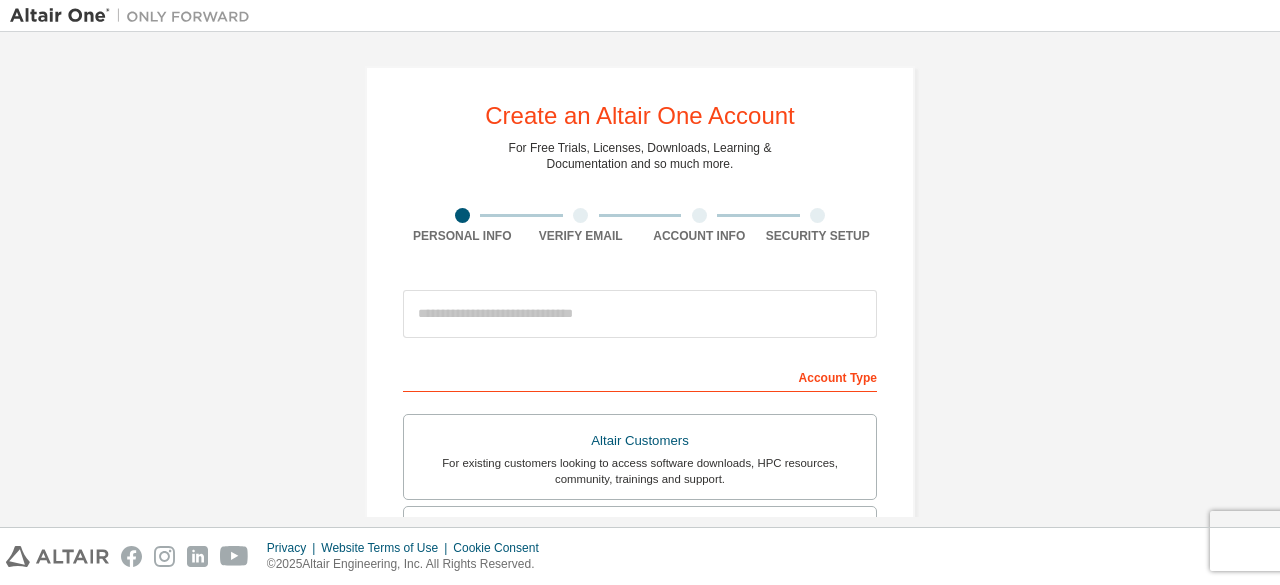 scroll, scrollTop: 0, scrollLeft: 0, axis: both 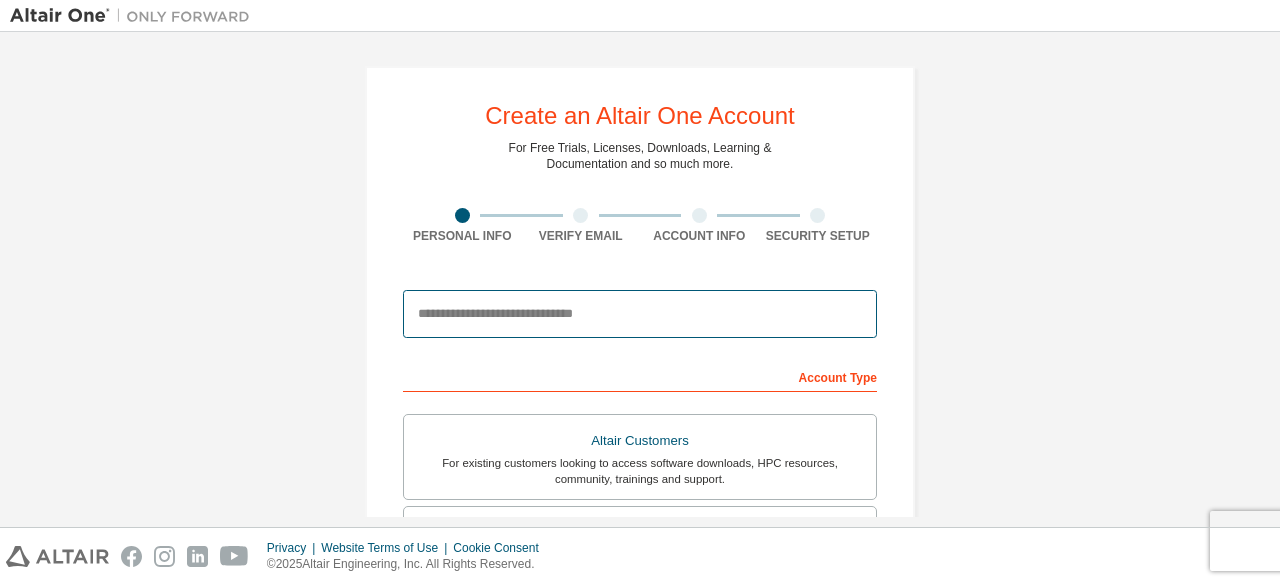 click at bounding box center (640, 314) 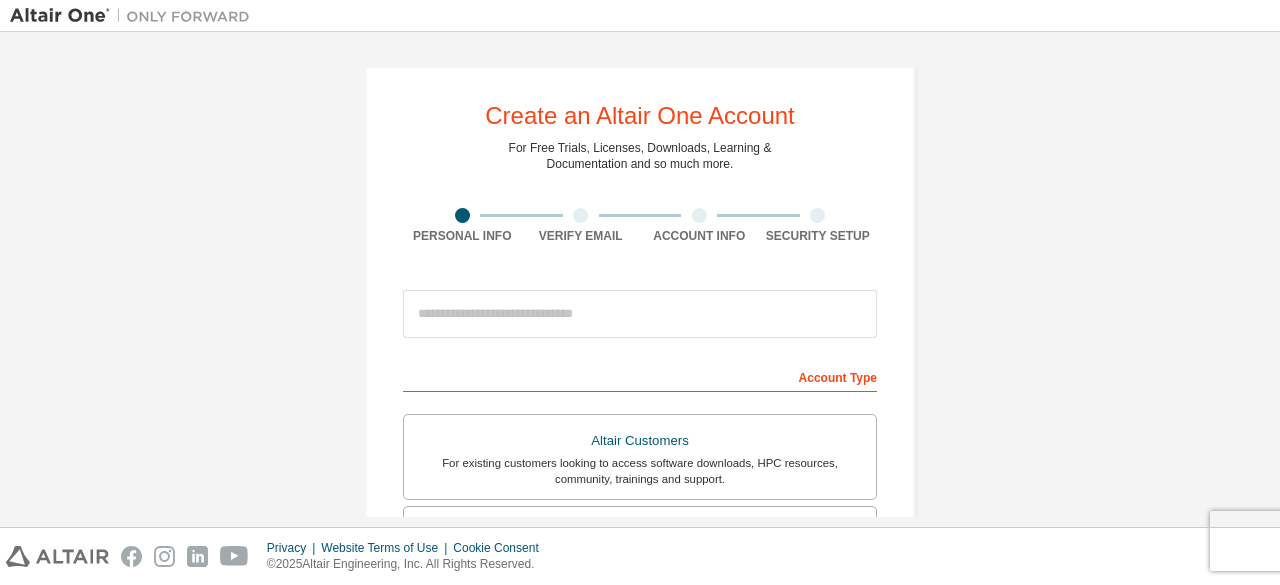 click on "Create an Altair One Account For Free Trials, Licenses, Downloads, Learning &  Documentation and so much more. Personal Info Verify Email Account Info Security Setup This is a federated email. No need to register a new account. You should be able to  login  by using your company's SSO credentials. Email already exists. Please try to  login  instead. Account Type Altair Customers For existing customers looking to access software downloads, HPC resources, community, trainings and support. Students For currently enrolled students looking to access the free Altair Student Edition bundle and all other student resources. Faculty For faculty & administrators of academic institutions administering students and accessing software for academic purposes. Everyone else For individuals, businesses and everyone else looking to try Altair software and explore our product offerings. Your Profile First Name Last Name Job Title Please provide State/Province to help us route sales and support resources to you more efficiently." at bounding box center (640, 571) 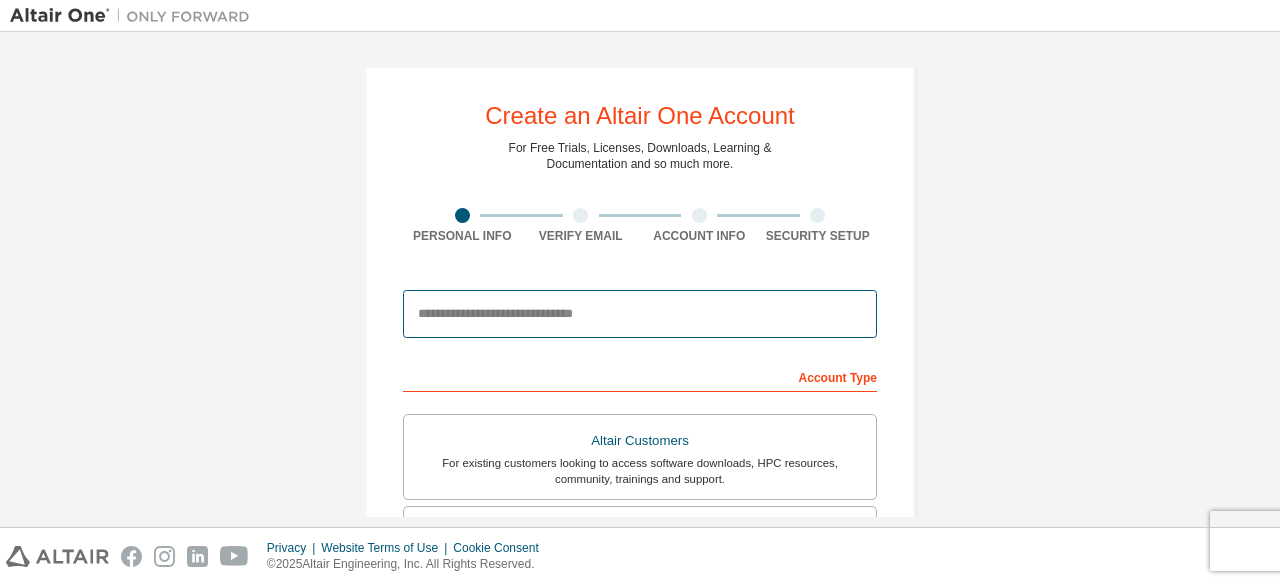 click at bounding box center [640, 314] 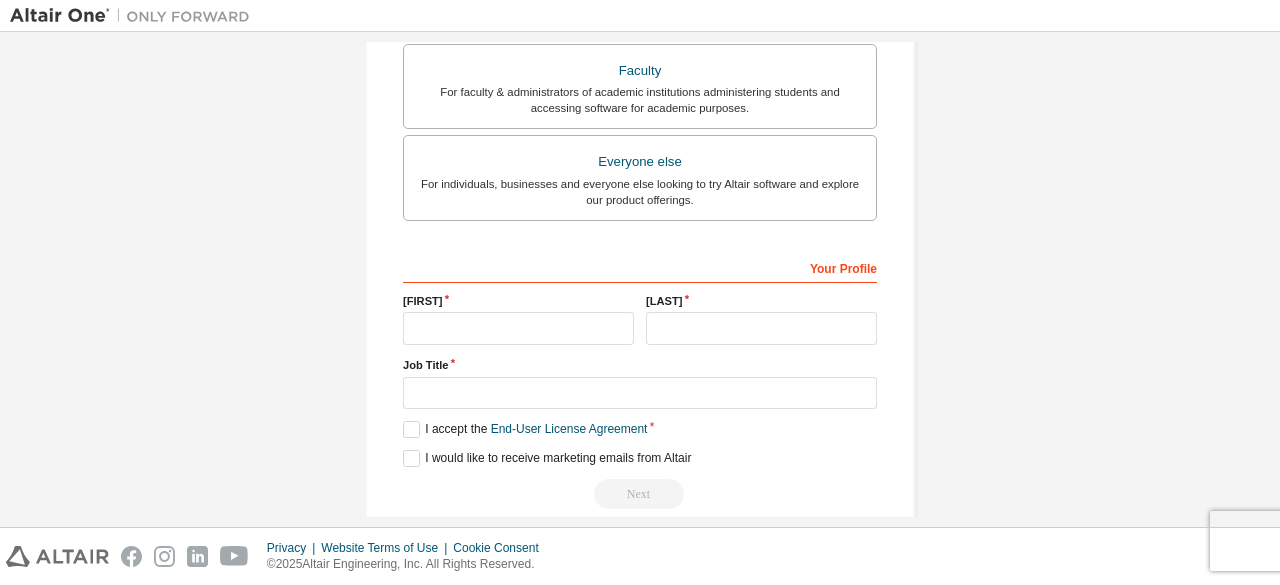 scroll, scrollTop: 578, scrollLeft: 0, axis: vertical 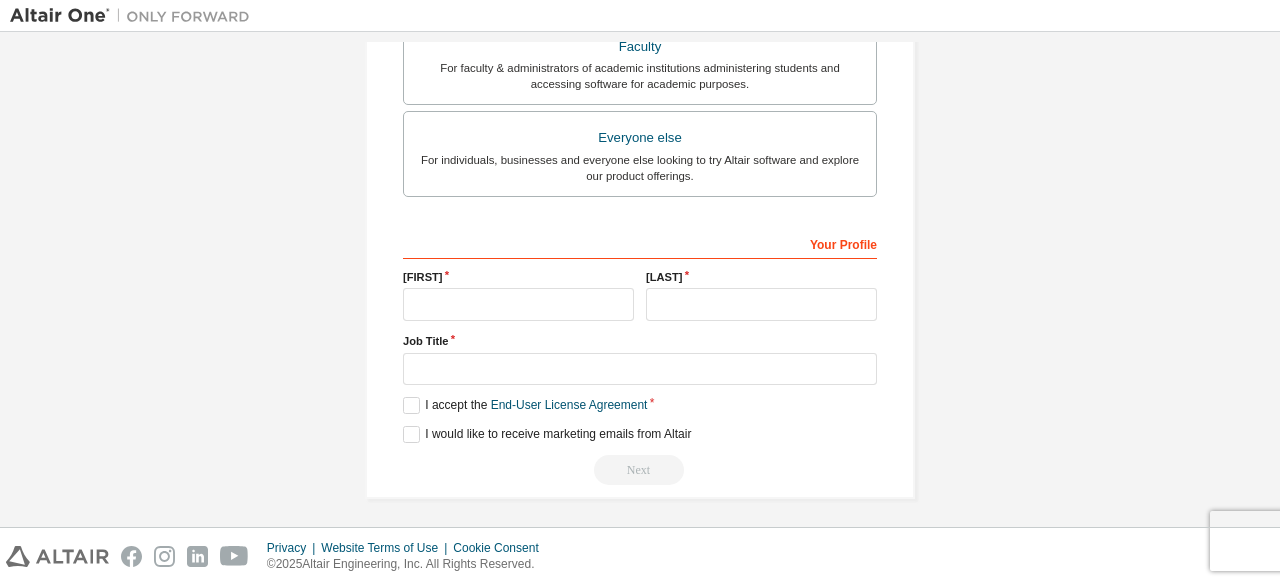 type on "**********" 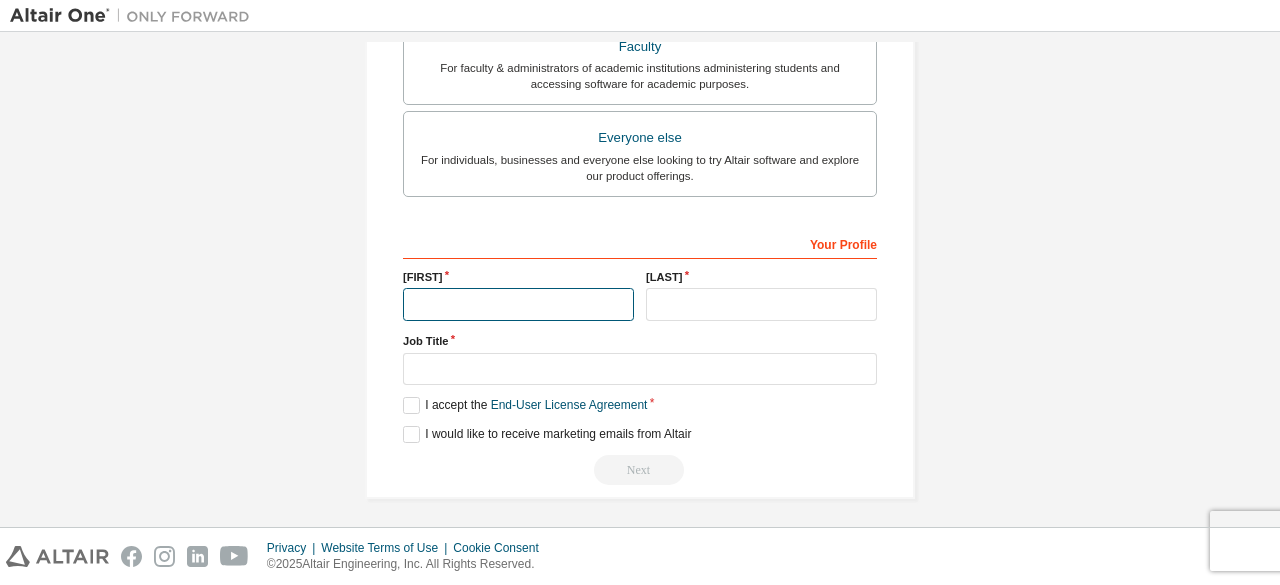 click at bounding box center (518, 304) 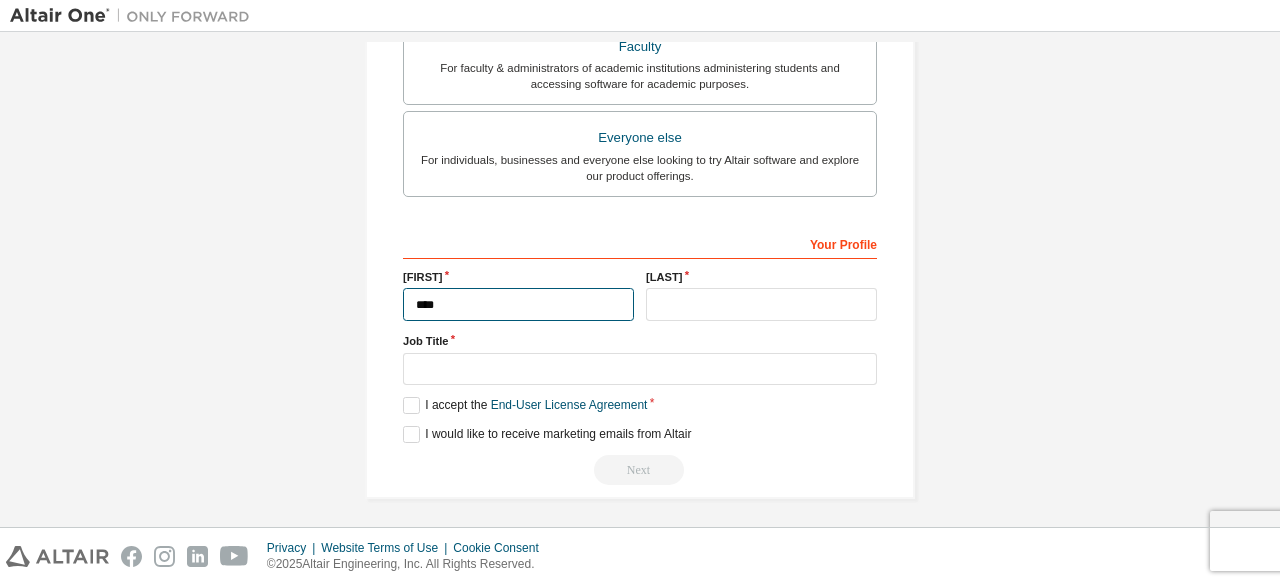 type on "****" 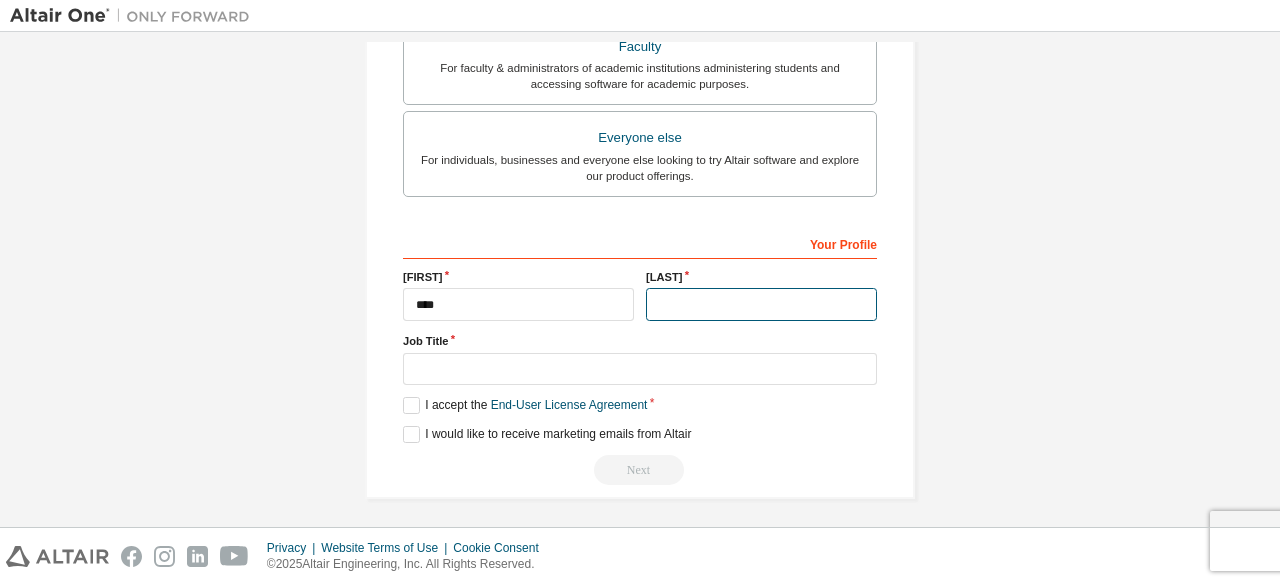click at bounding box center [761, 304] 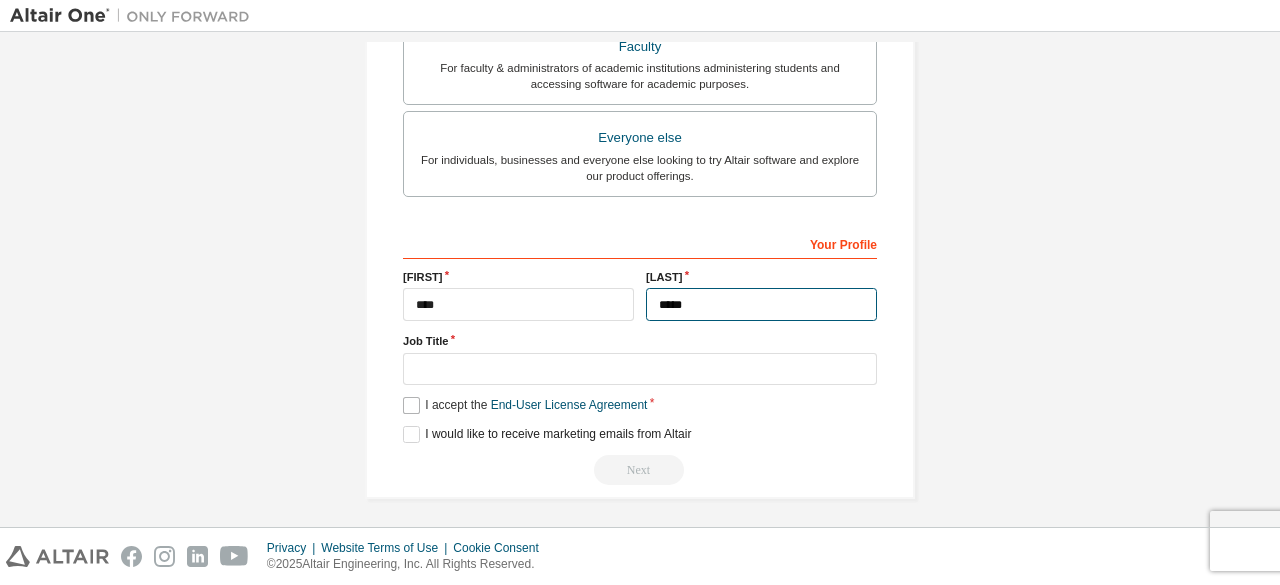 type on "*****" 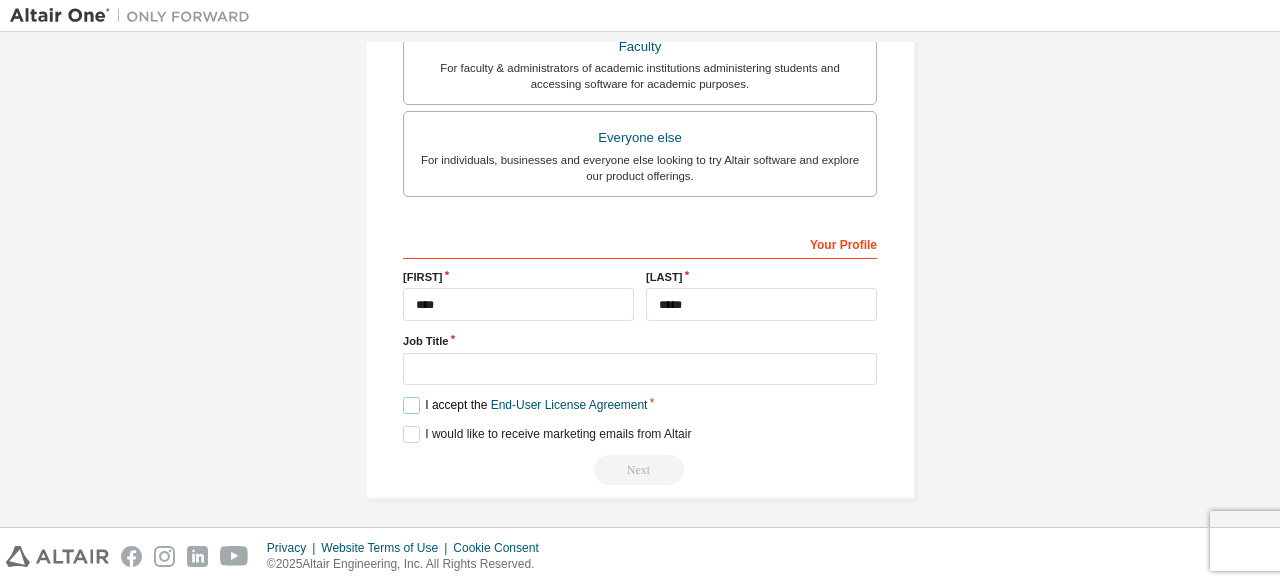 click on "I accept the    End-User License Agreement" at bounding box center [525, 405] 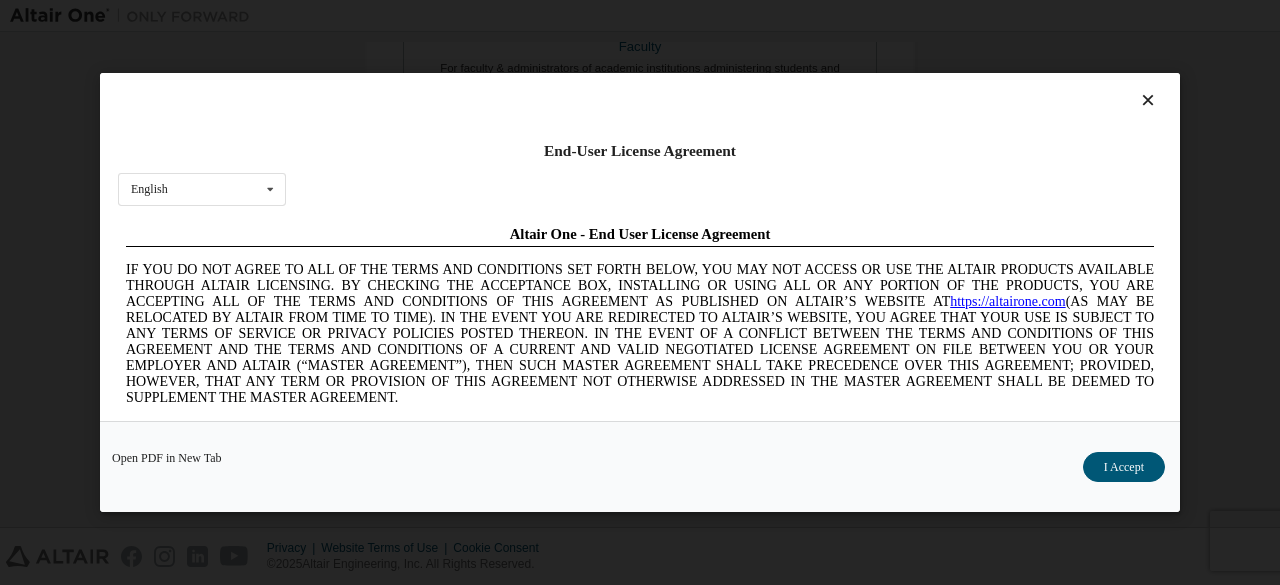 scroll, scrollTop: 0, scrollLeft: 0, axis: both 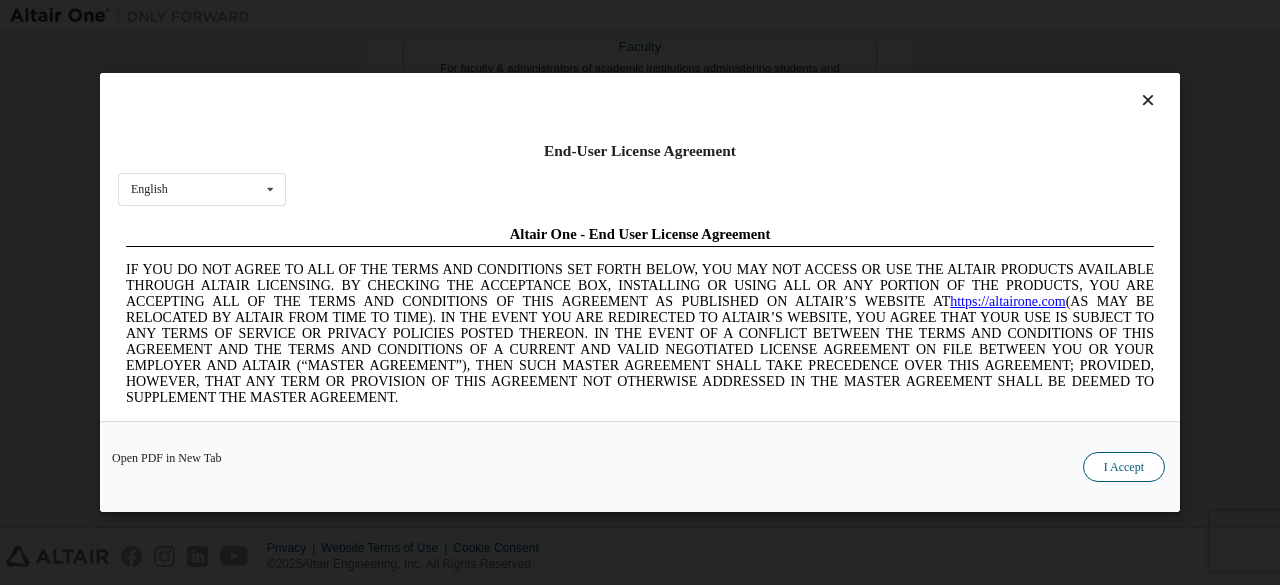 click on "I Accept" at bounding box center (1124, 467) 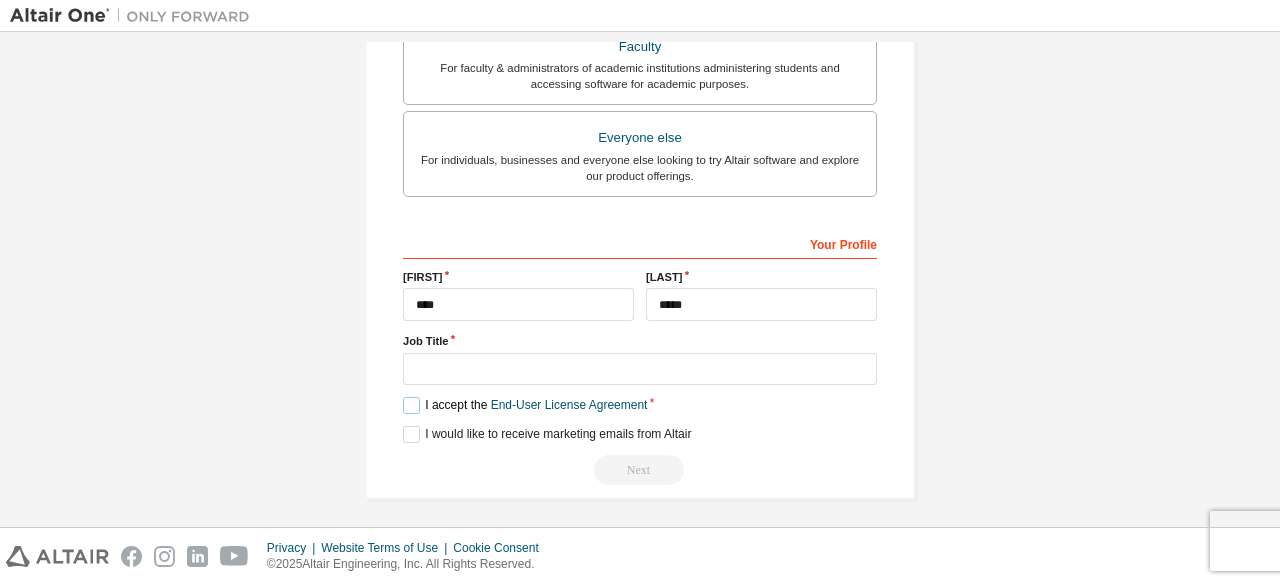 click on "I accept the    End-User License Agreement" at bounding box center [525, 405] 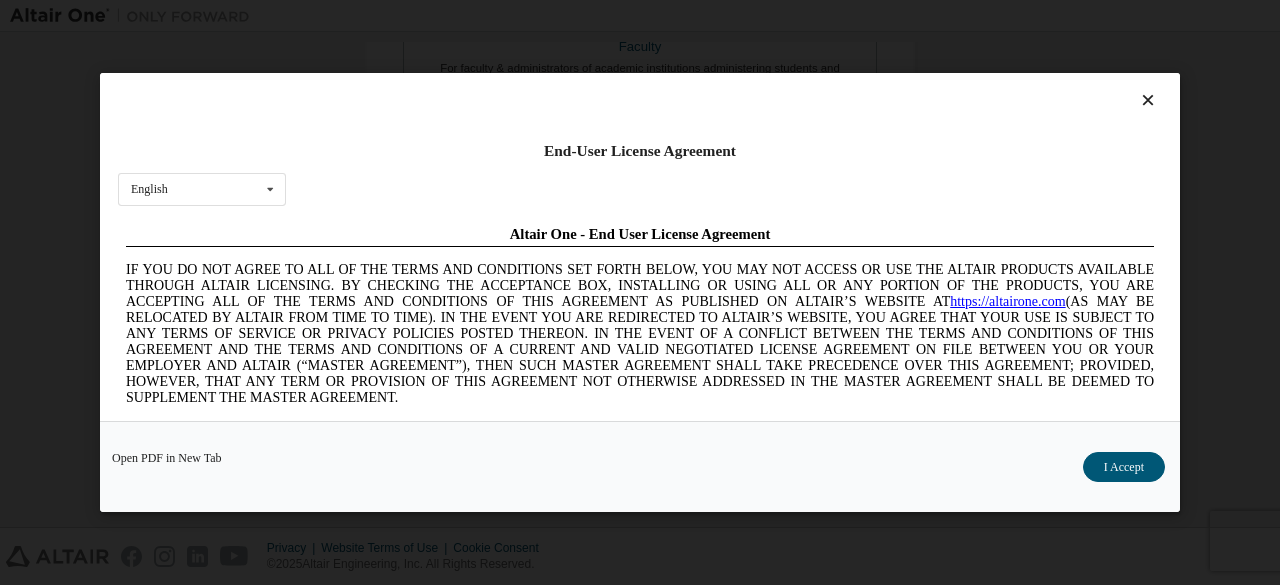 scroll, scrollTop: 0, scrollLeft: 0, axis: both 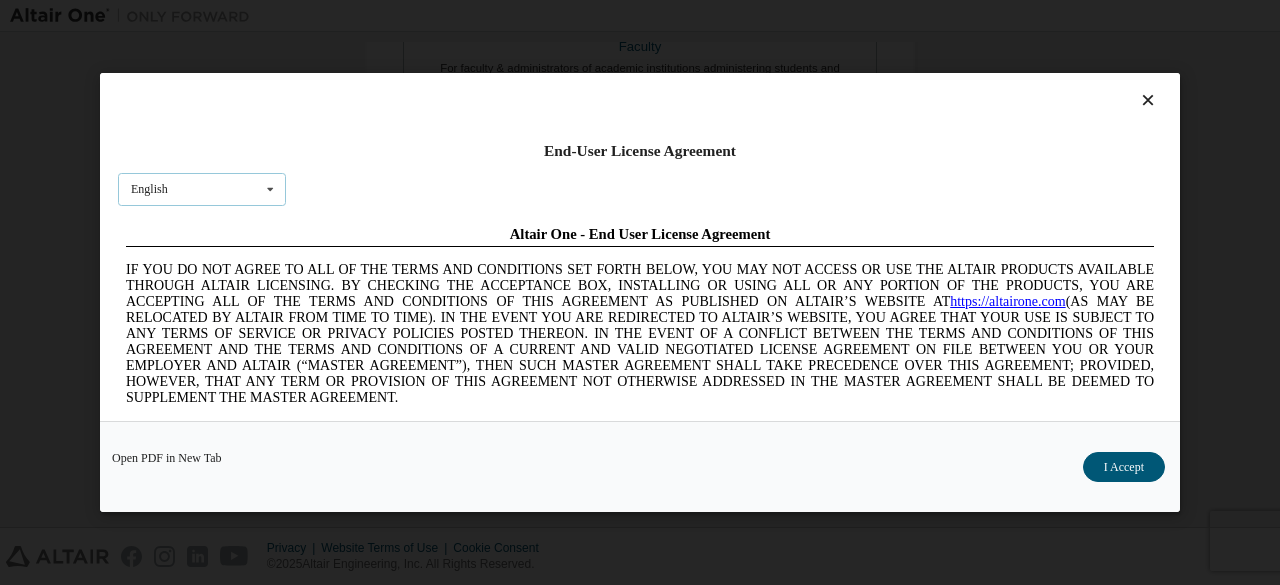 click on "English English Chinese French German Japanese Korean Portuguese" at bounding box center (202, 189) 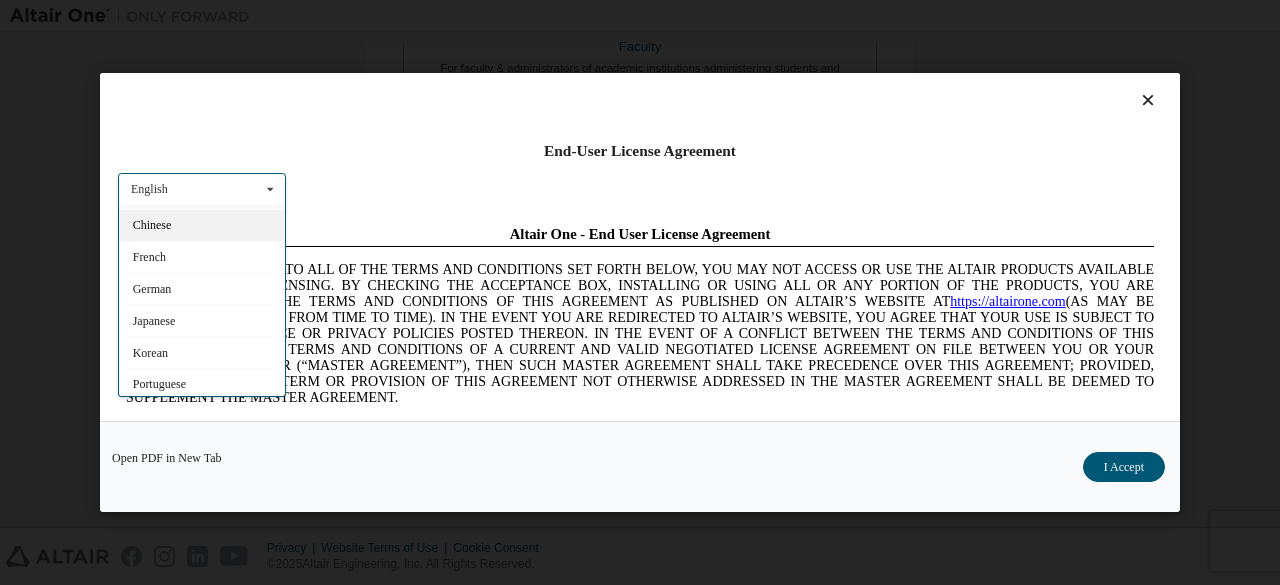 scroll, scrollTop: 0, scrollLeft: 0, axis: both 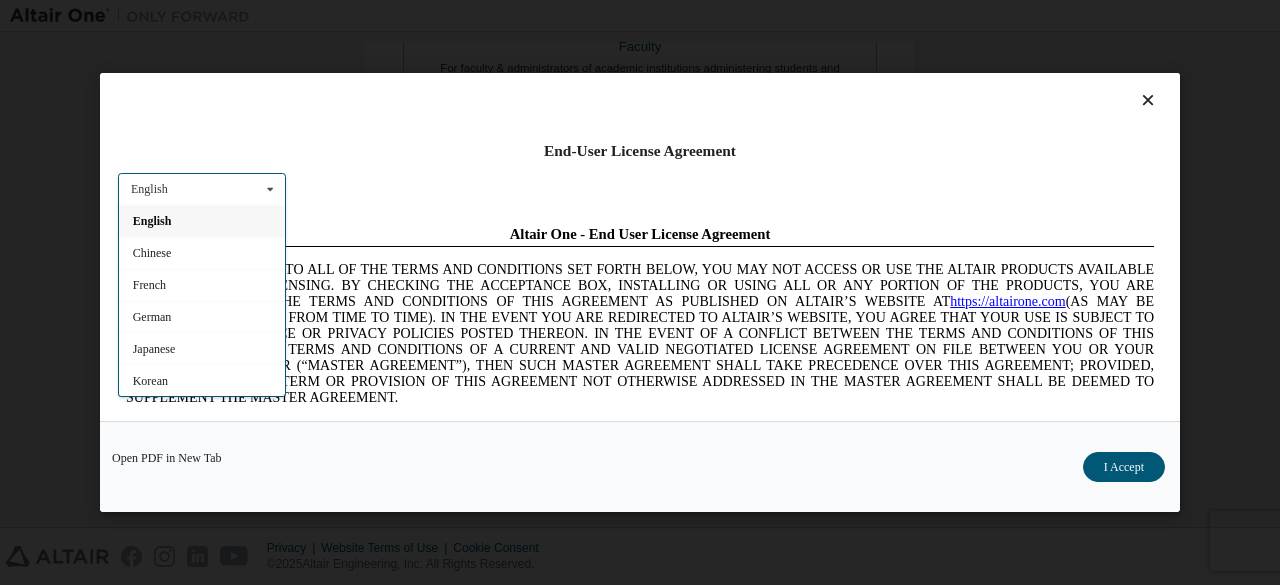 click on "English" at bounding box center [202, 221] 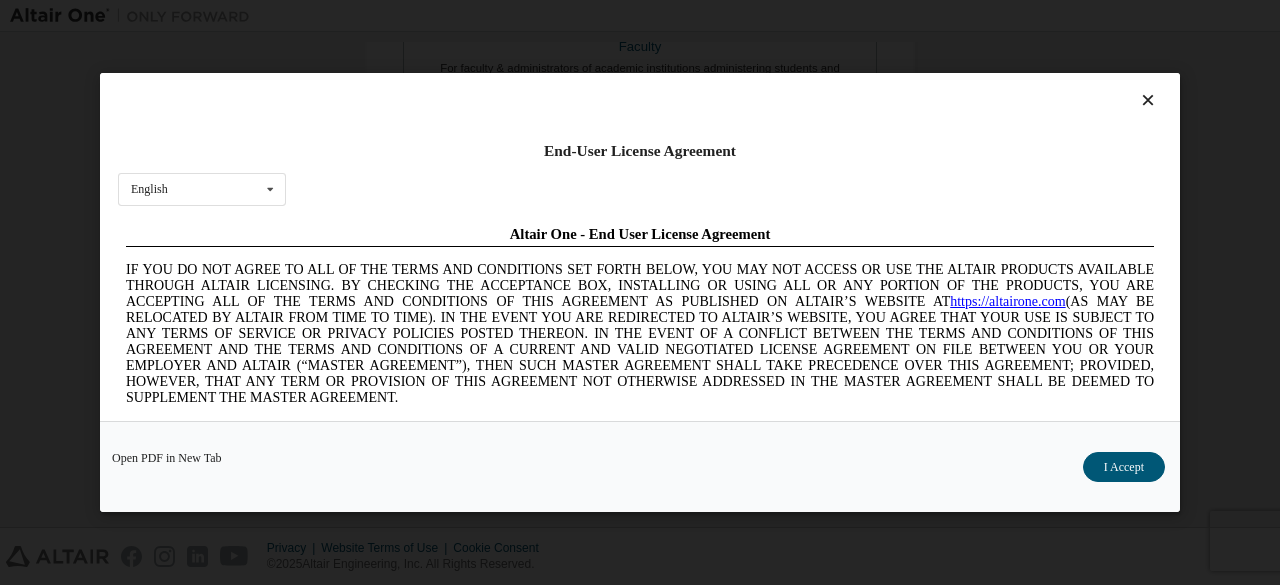 click on "I Accept" at bounding box center (1124, 467) 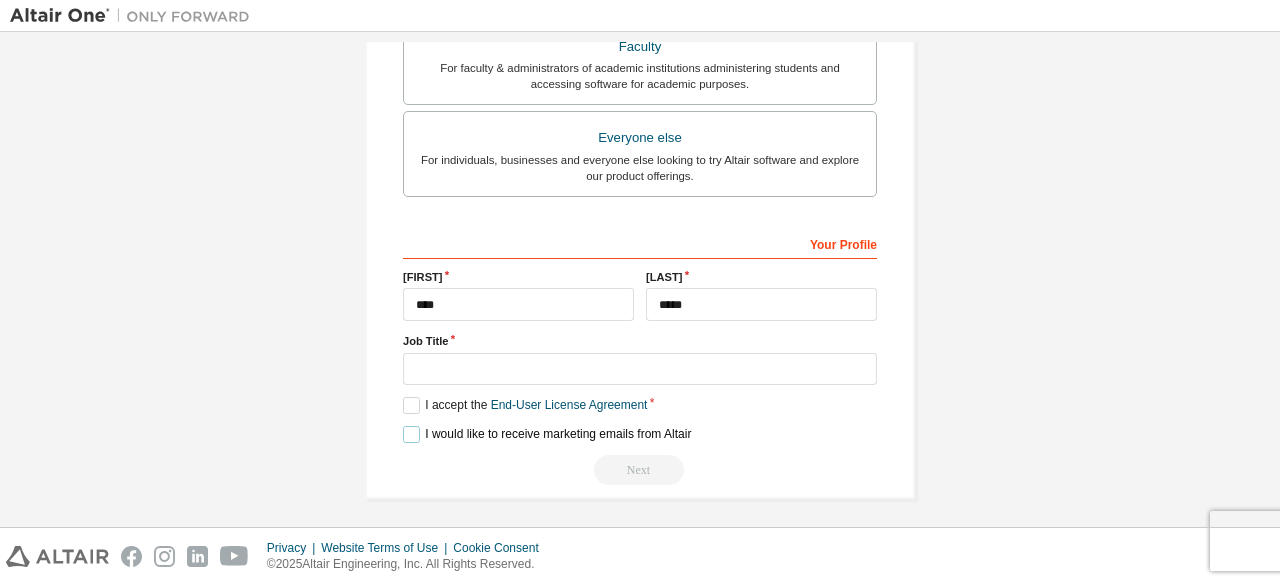 click on "I would like to receive marketing emails from Altair" at bounding box center [547, 434] 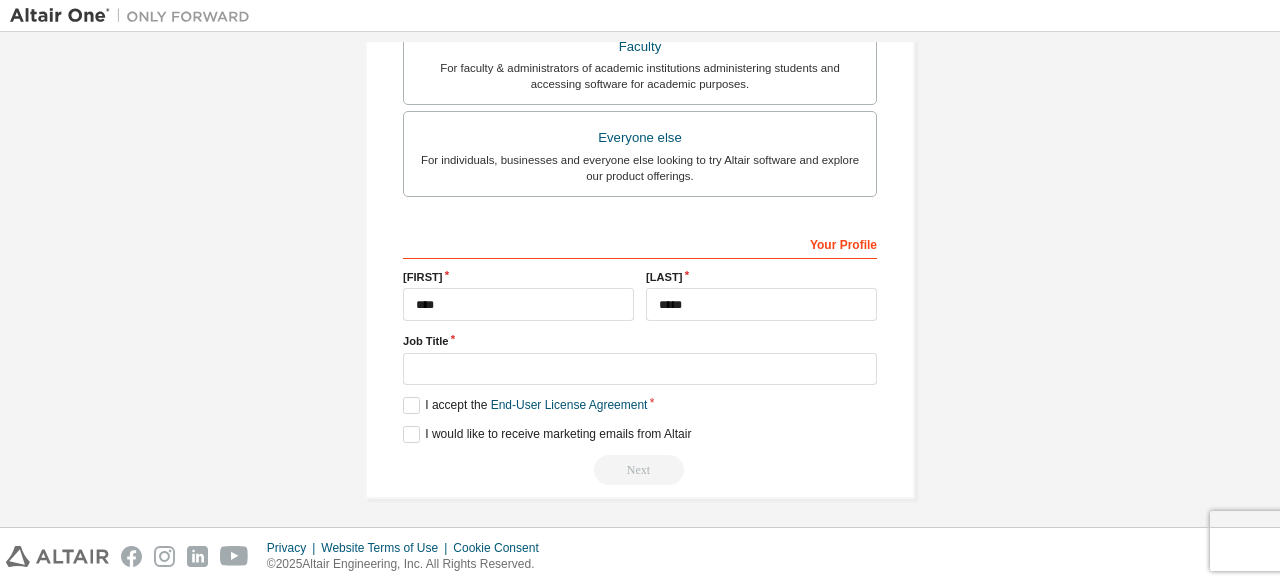 click on "Next" at bounding box center [640, 470] 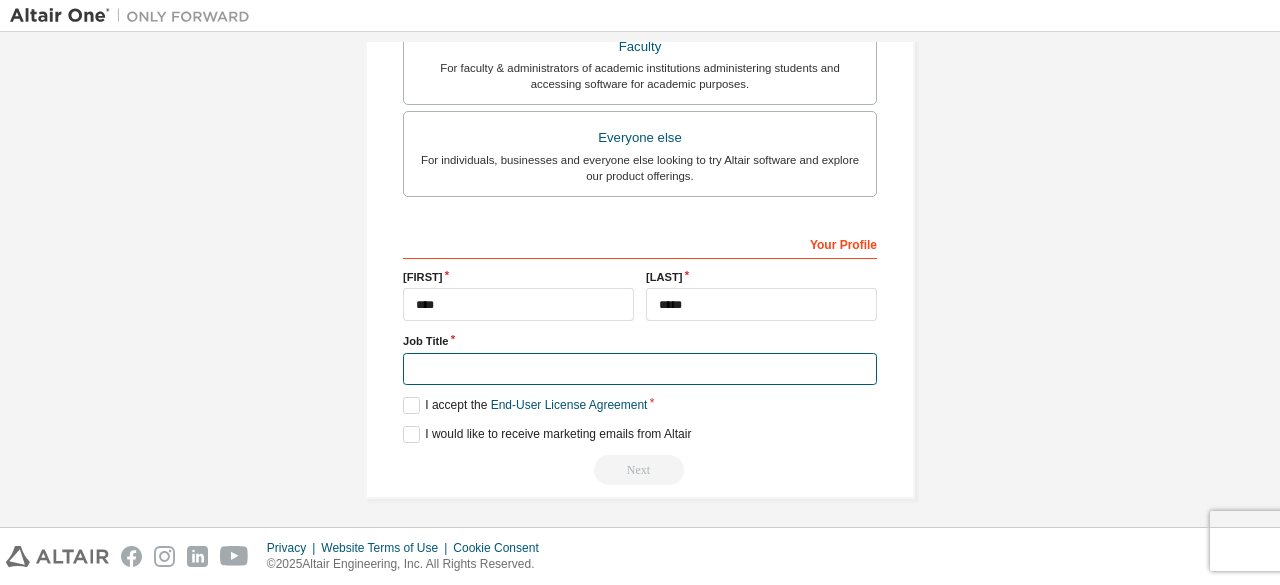 click at bounding box center [640, 369] 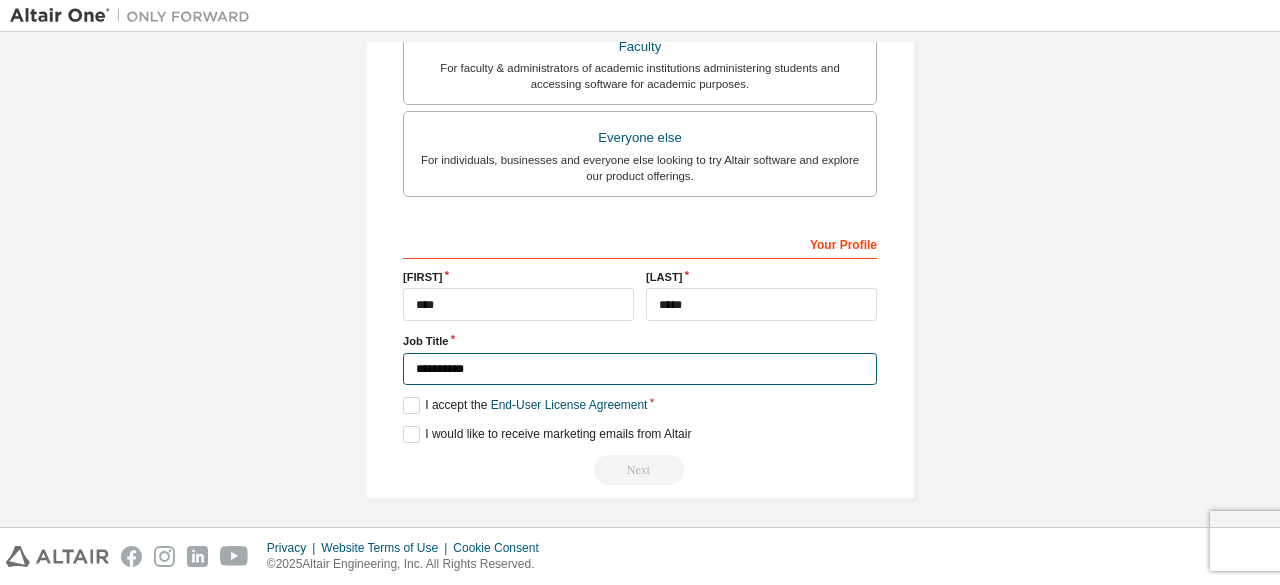 type on "**********" 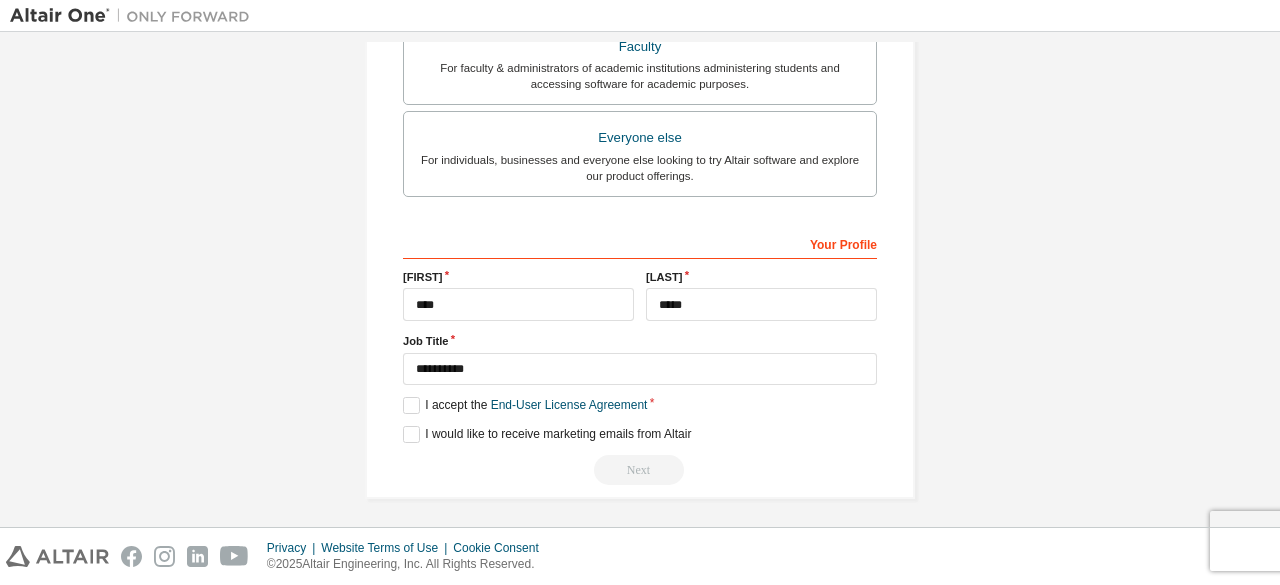 click on "**********" at bounding box center (640, -7) 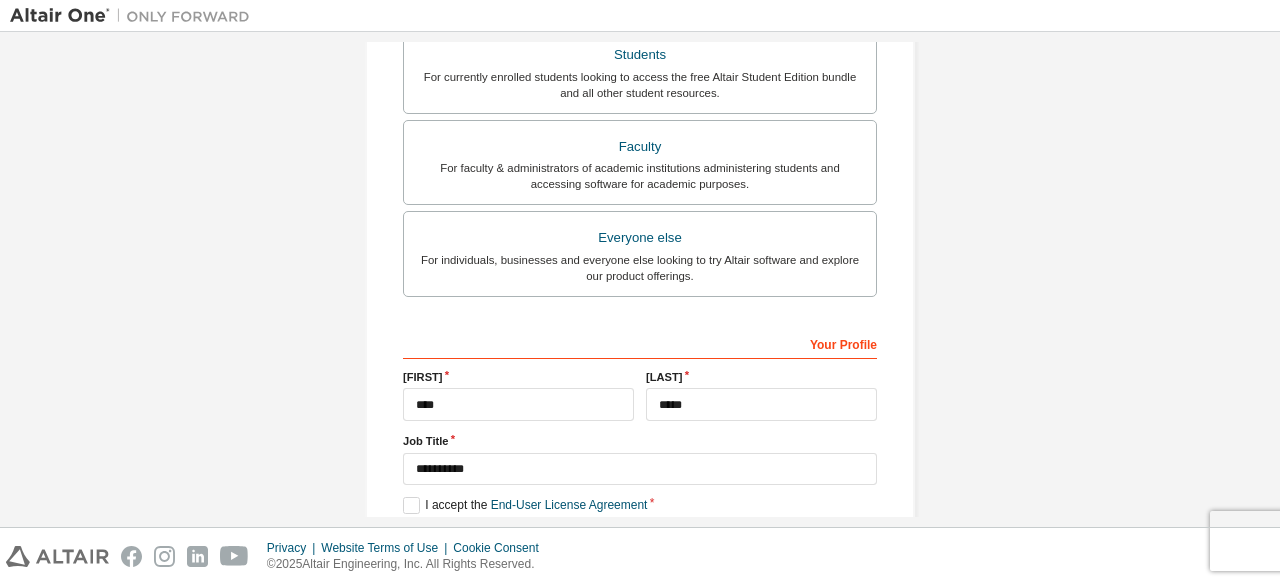 scroll, scrollTop: 578, scrollLeft: 0, axis: vertical 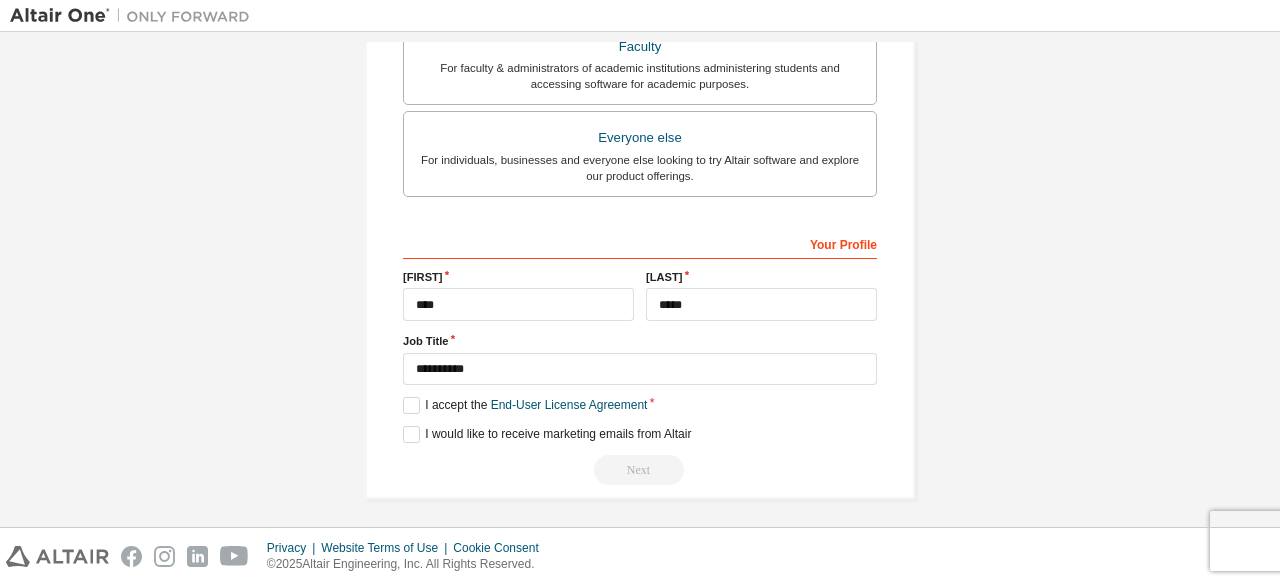 click on "Next" at bounding box center (640, 470) 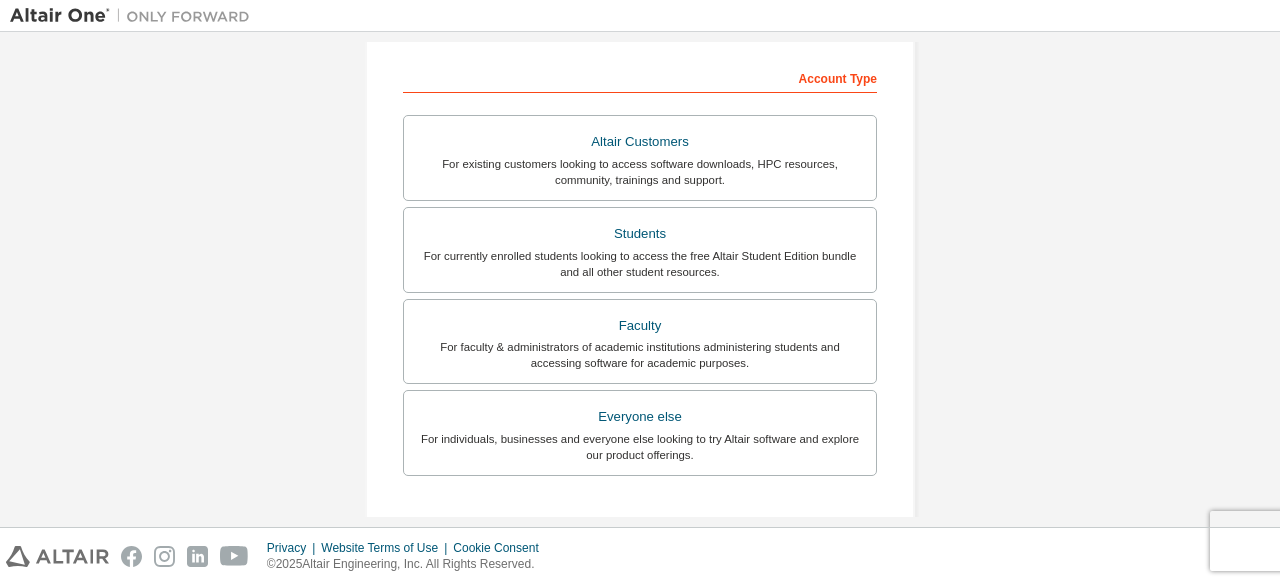 scroll, scrollTop: 78, scrollLeft: 0, axis: vertical 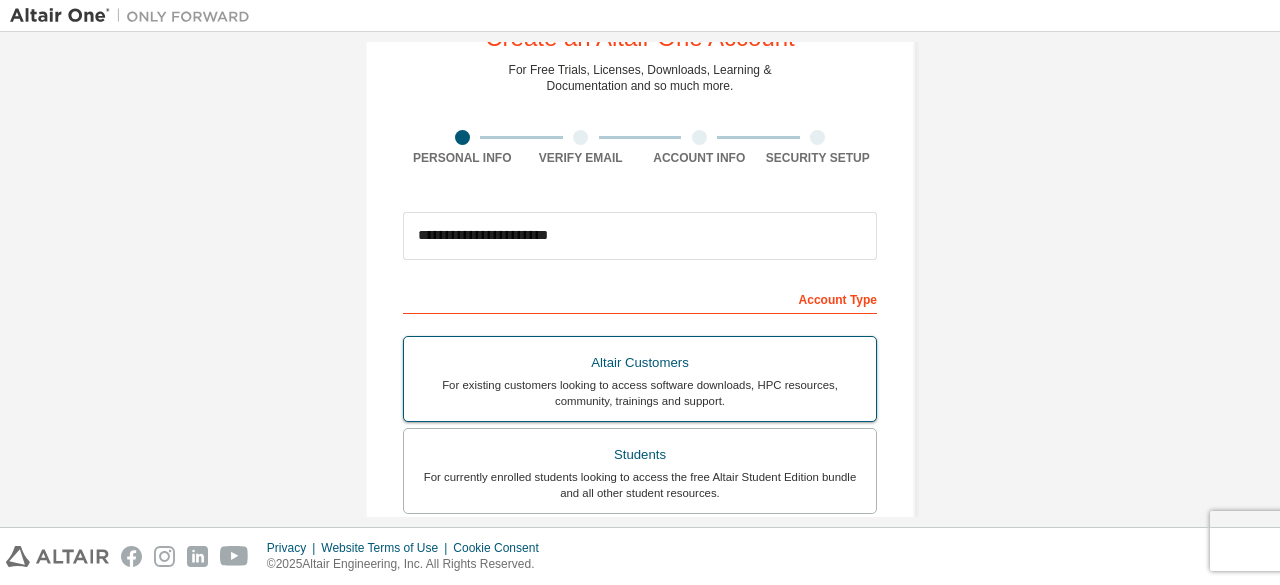 click on "For existing customers looking to access software downloads, HPC resources, community, trainings and support." at bounding box center (640, 393) 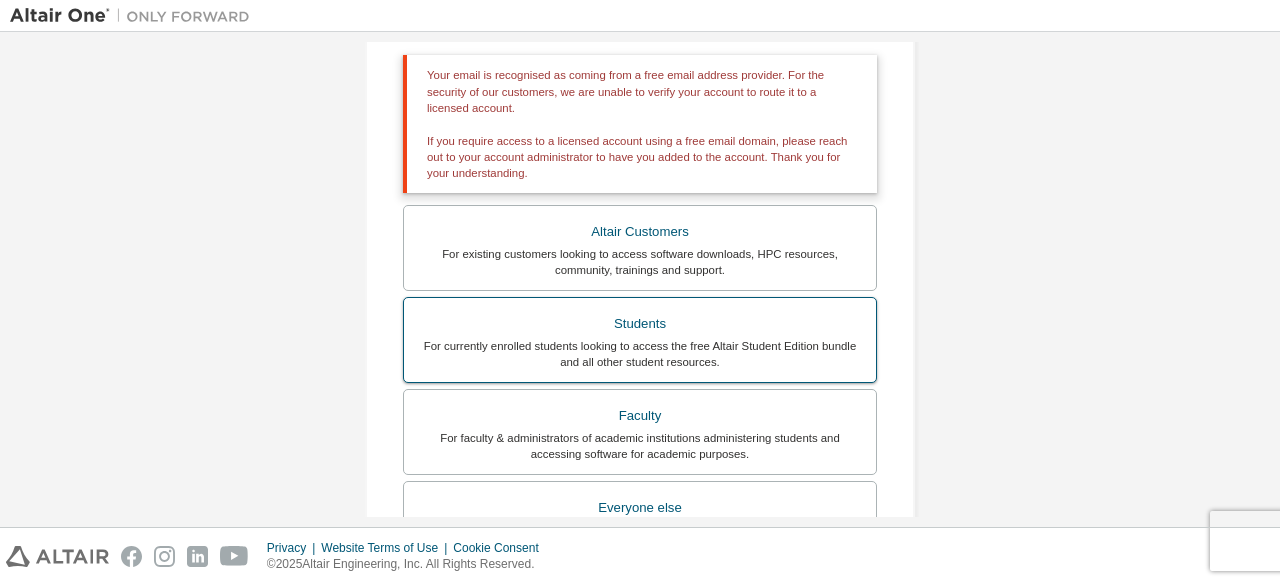 scroll, scrollTop: 378, scrollLeft: 0, axis: vertical 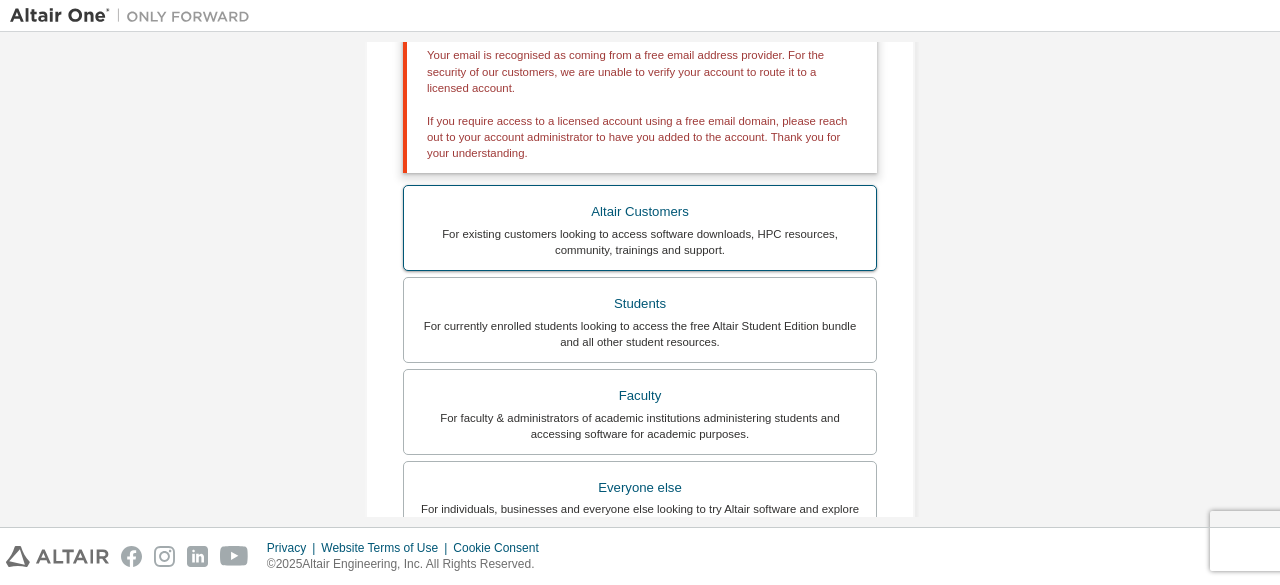 click on "For existing customers looking to access software downloads, HPC resources, community, trainings and support." at bounding box center (640, 242) 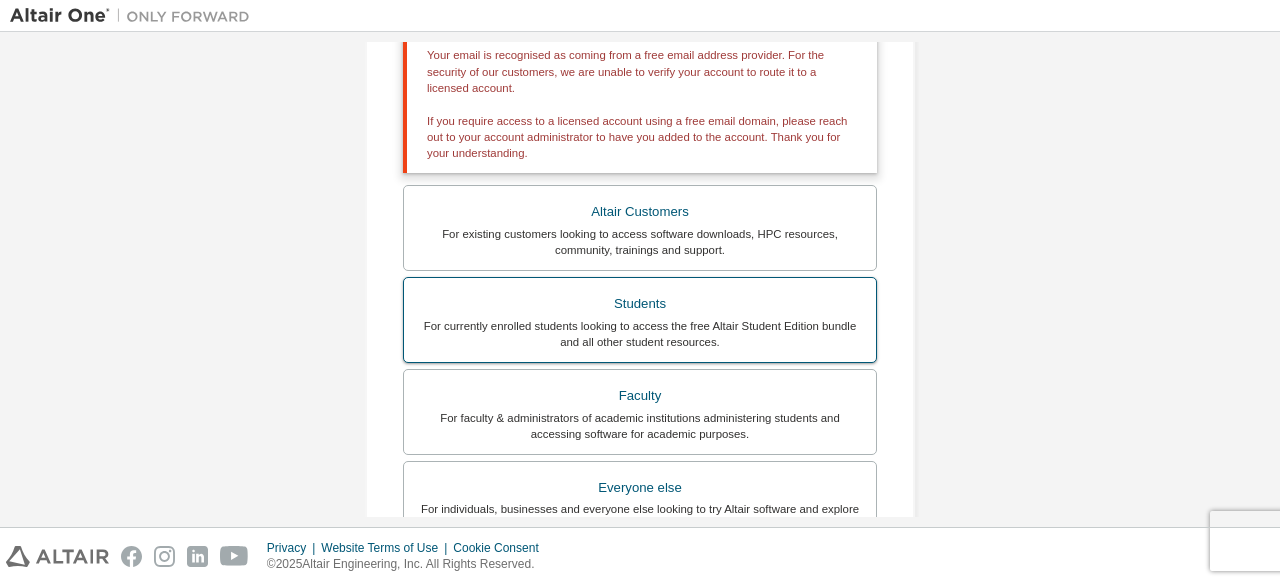 click on "For currently enrolled students looking to access the free Altair Student Edition bundle and all other student resources." at bounding box center [640, 334] 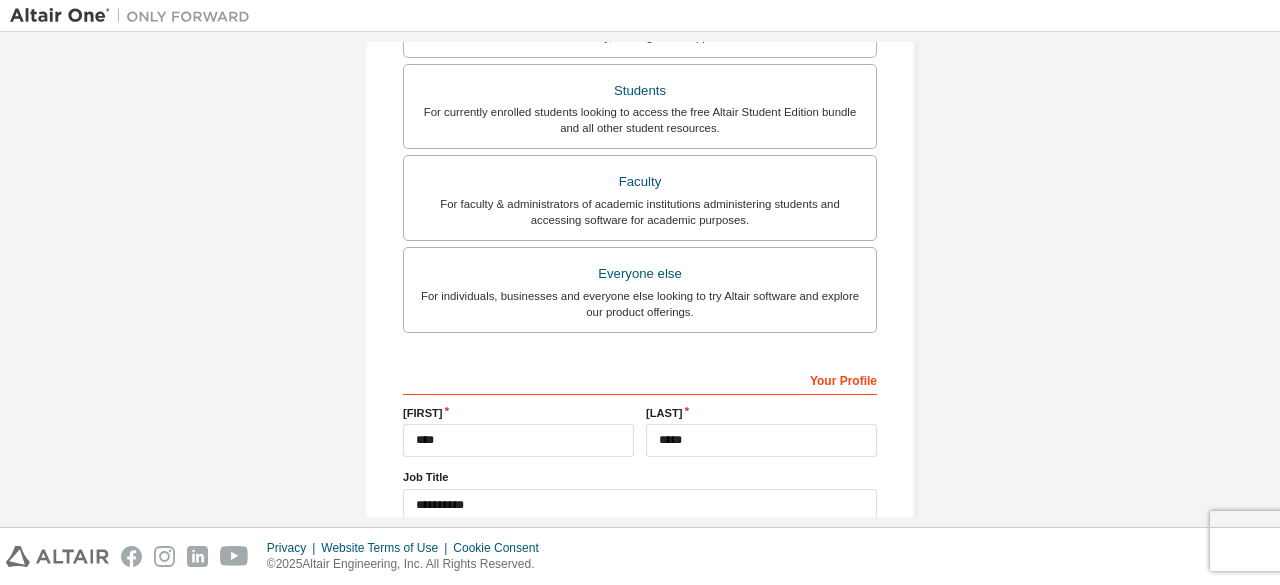 scroll, scrollTop: 646, scrollLeft: 0, axis: vertical 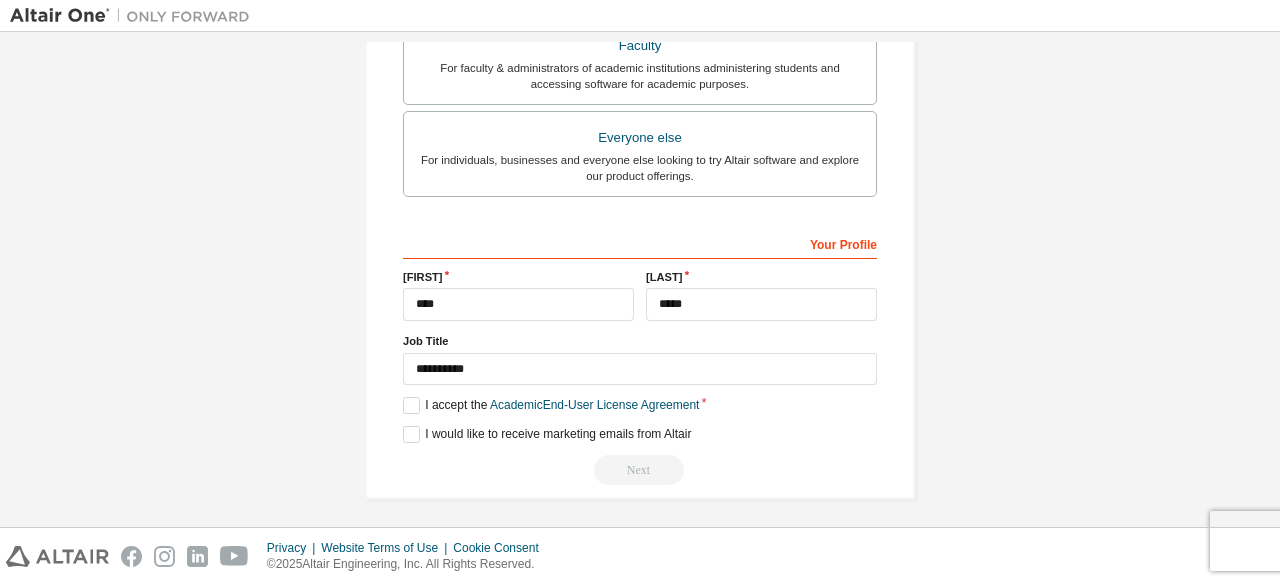 click on "Next" at bounding box center [640, 470] 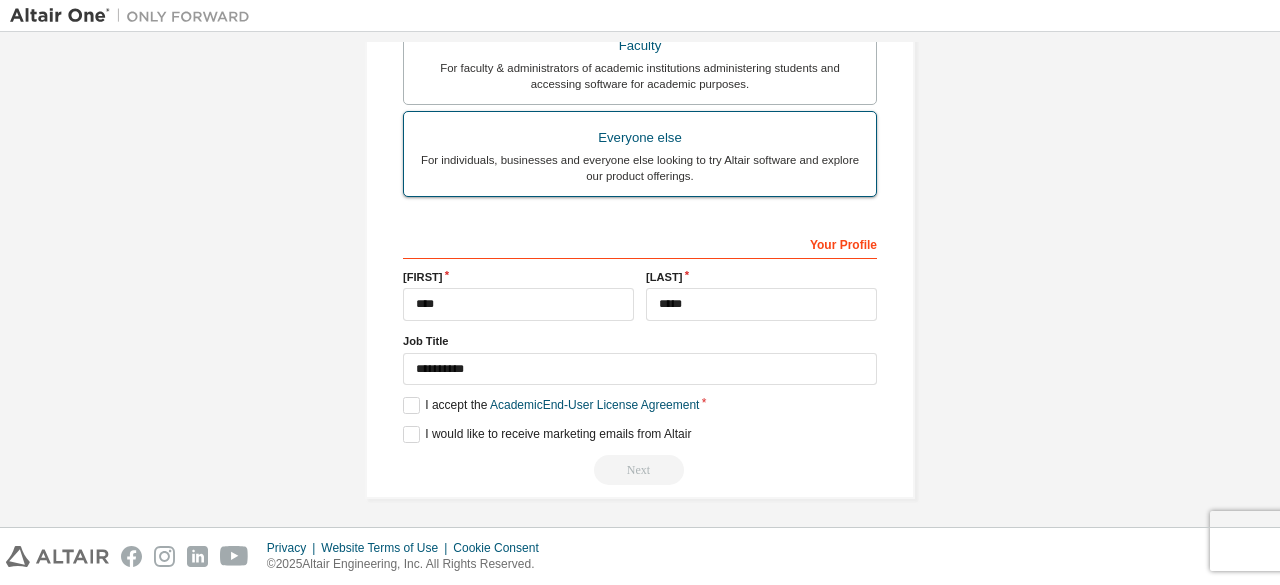 click on "For individuals, businesses and everyone else looking to try Altair software and explore our product offerings." at bounding box center (640, 168) 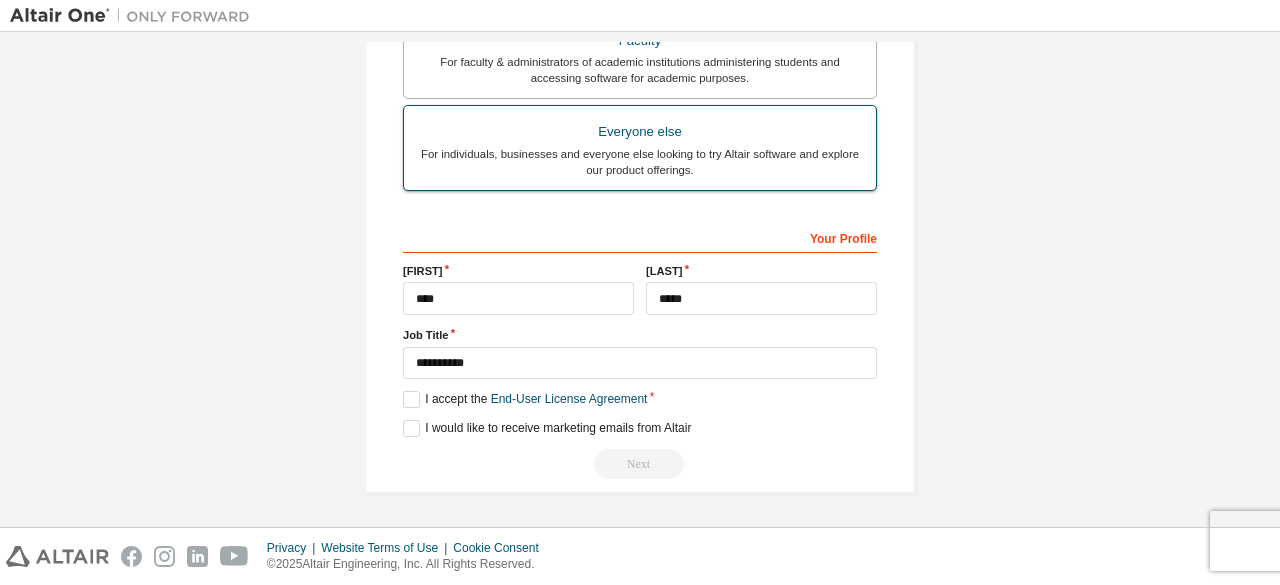 scroll, scrollTop: 578, scrollLeft: 0, axis: vertical 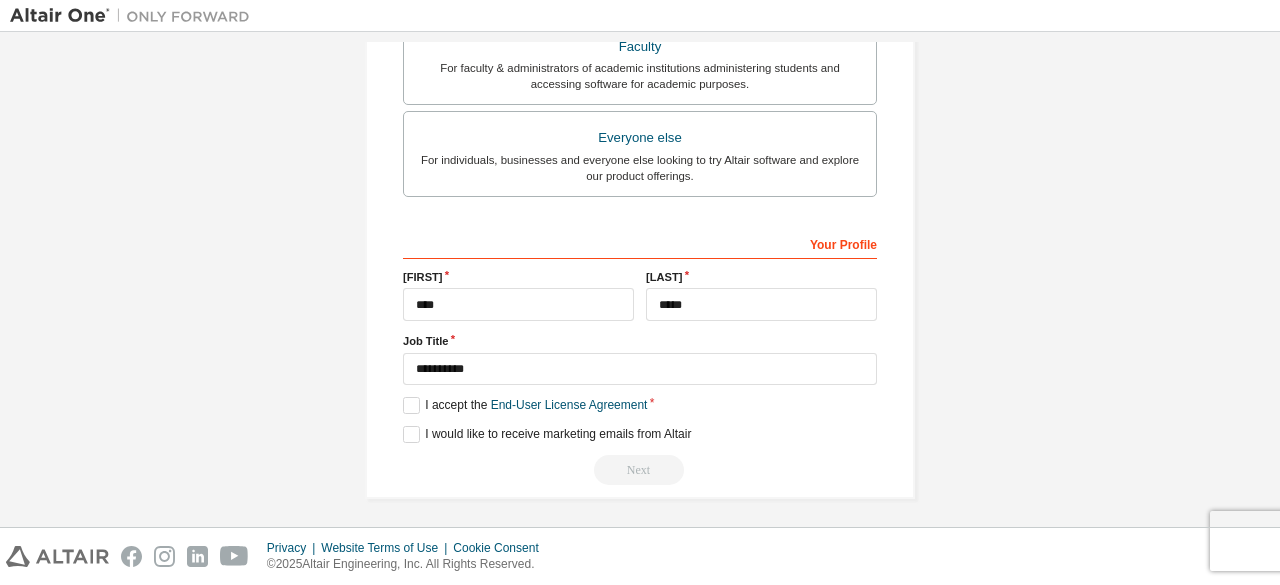 drag, startPoint x: 642, startPoint y: 470, endPoint x: 464, endPoint y: 461, distance: 178.22739 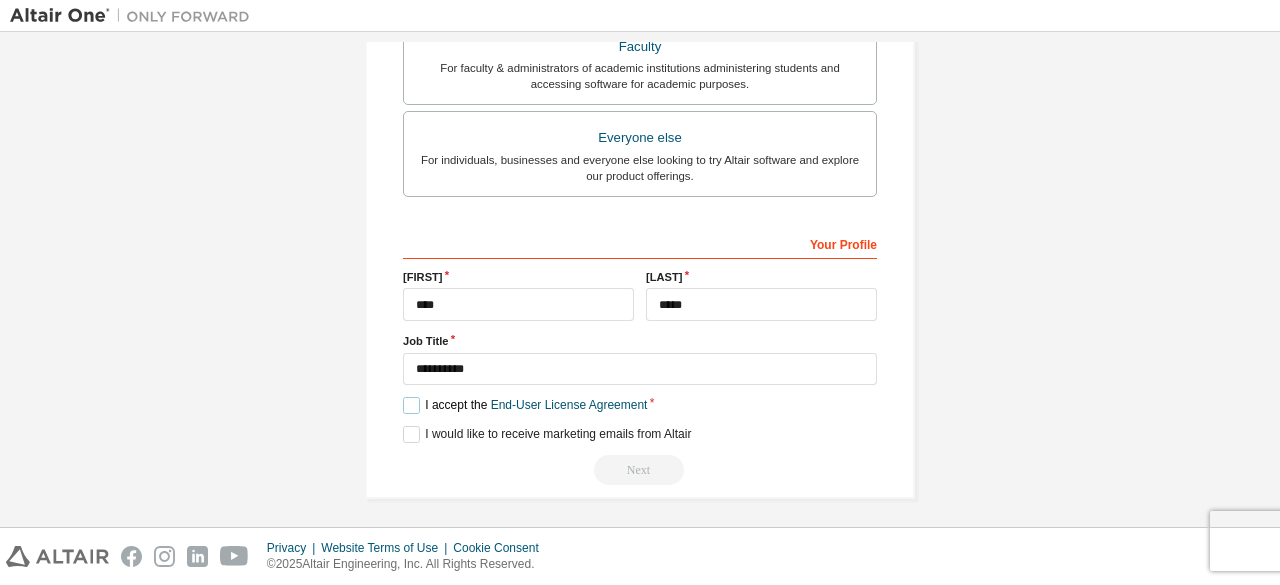 click on "I accept the    End-User License Agreement" at bounding box center [525, 405] 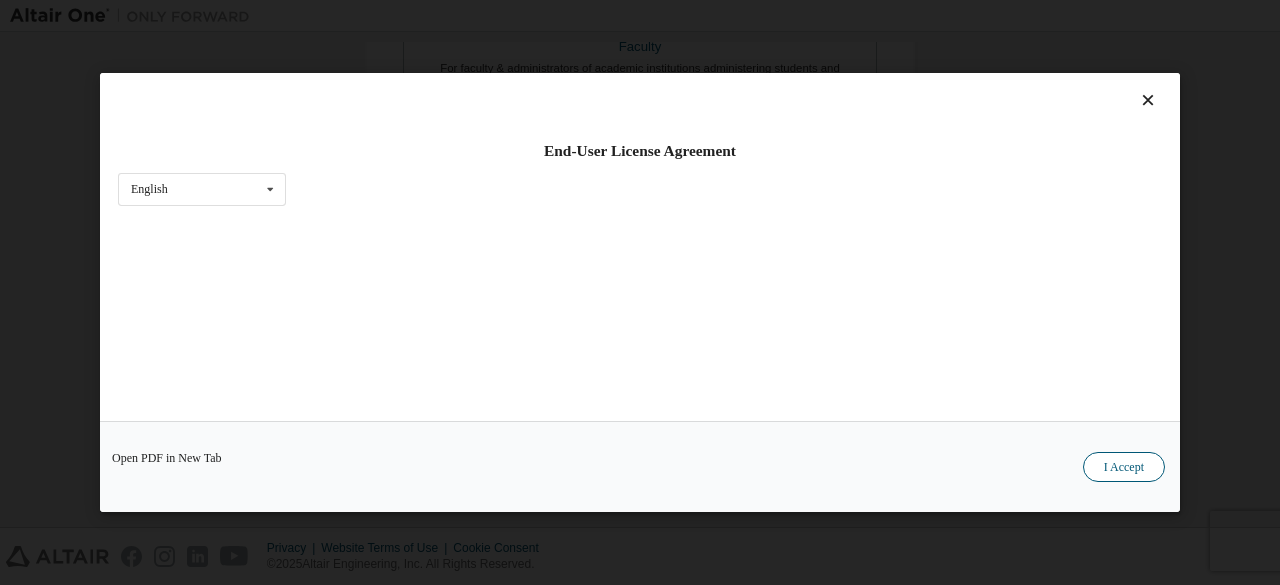 click on "I Accept" at bounding box center (1124, 467) 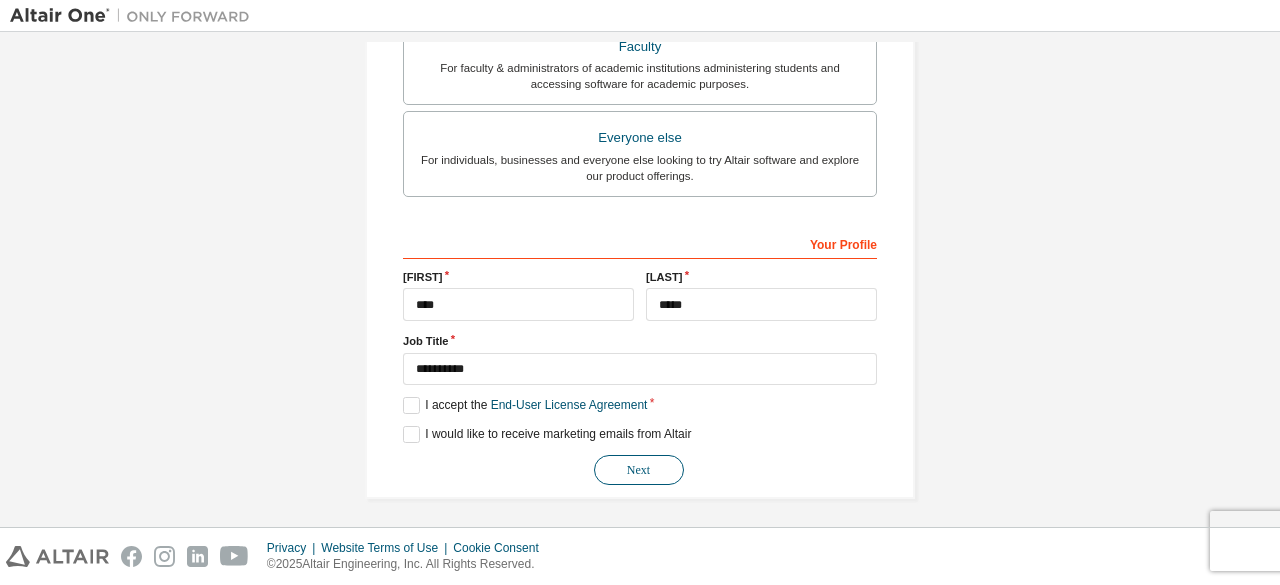 click on "Next" at bounding box center [639, 470] 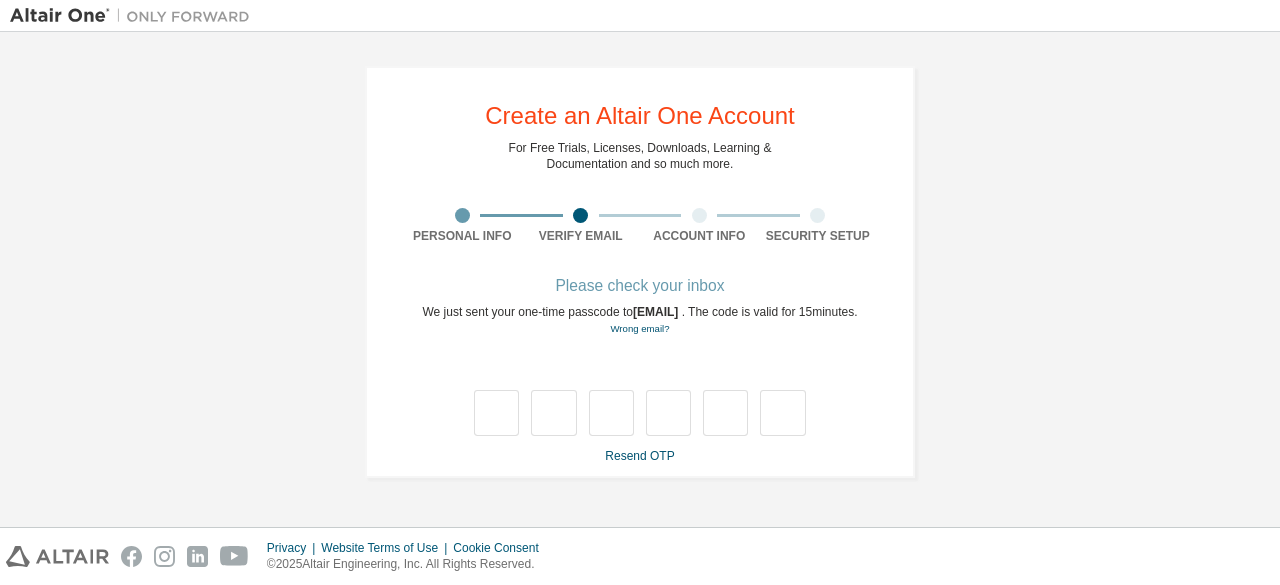 scroll, scrollTop: 0, scrollLeft: 0, axis: both 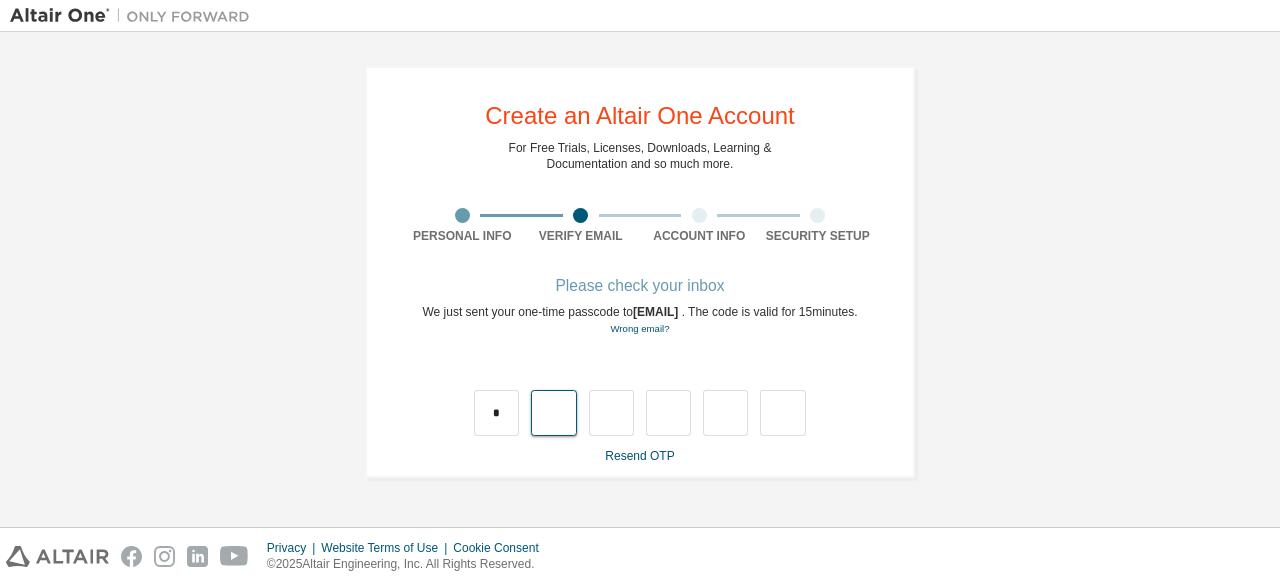type on "*" 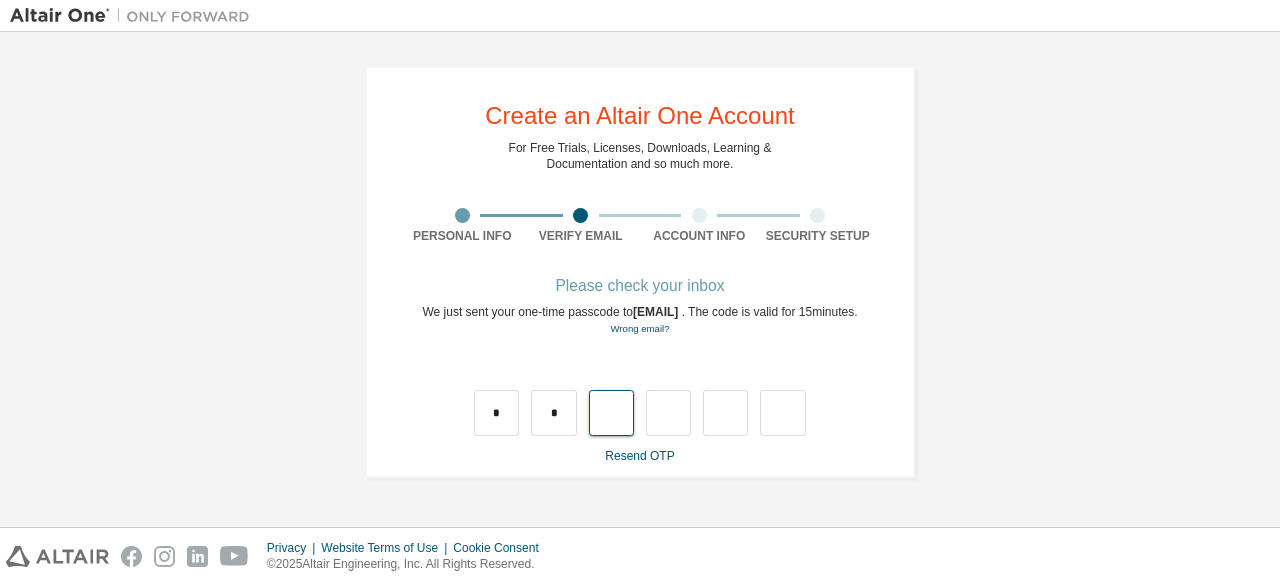 type on "*" 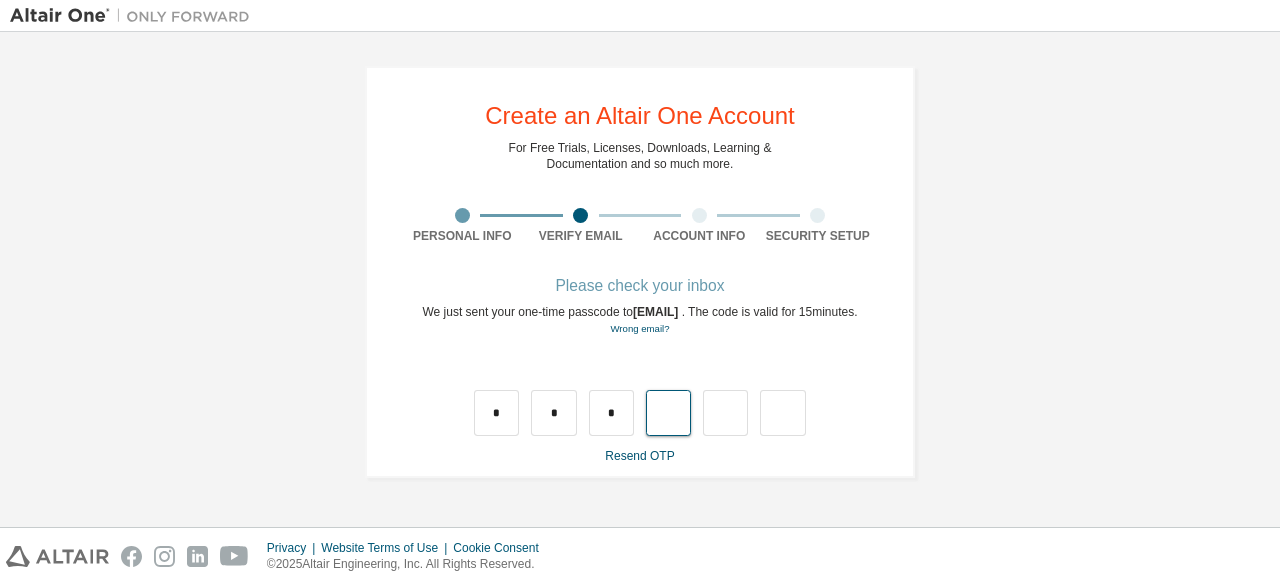 type on "*" 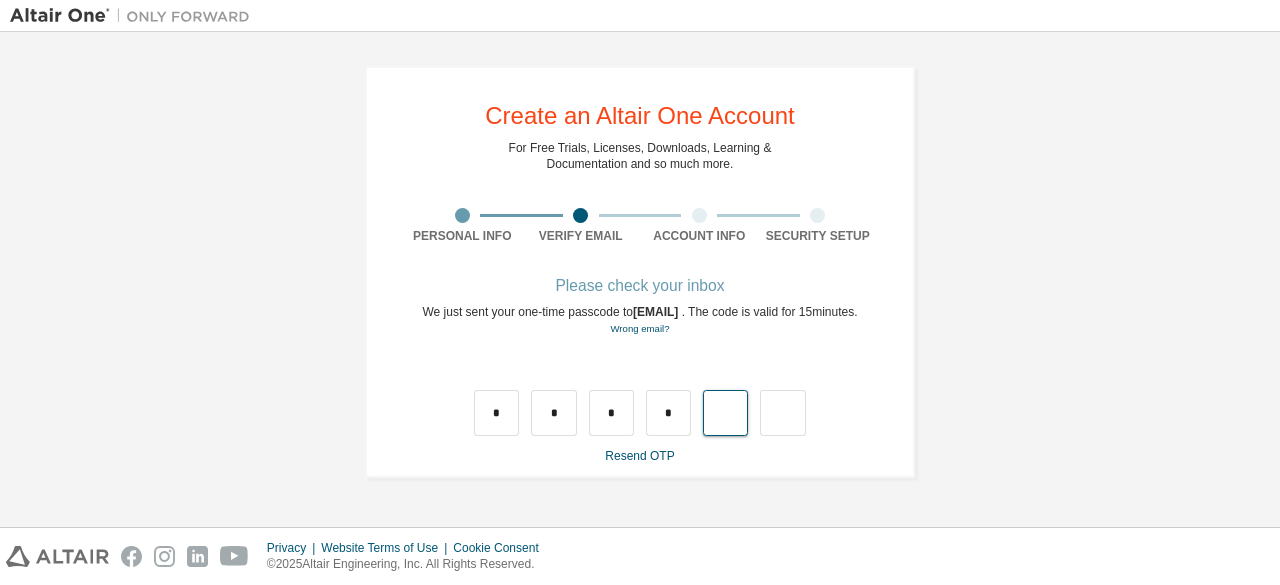 type on "*" 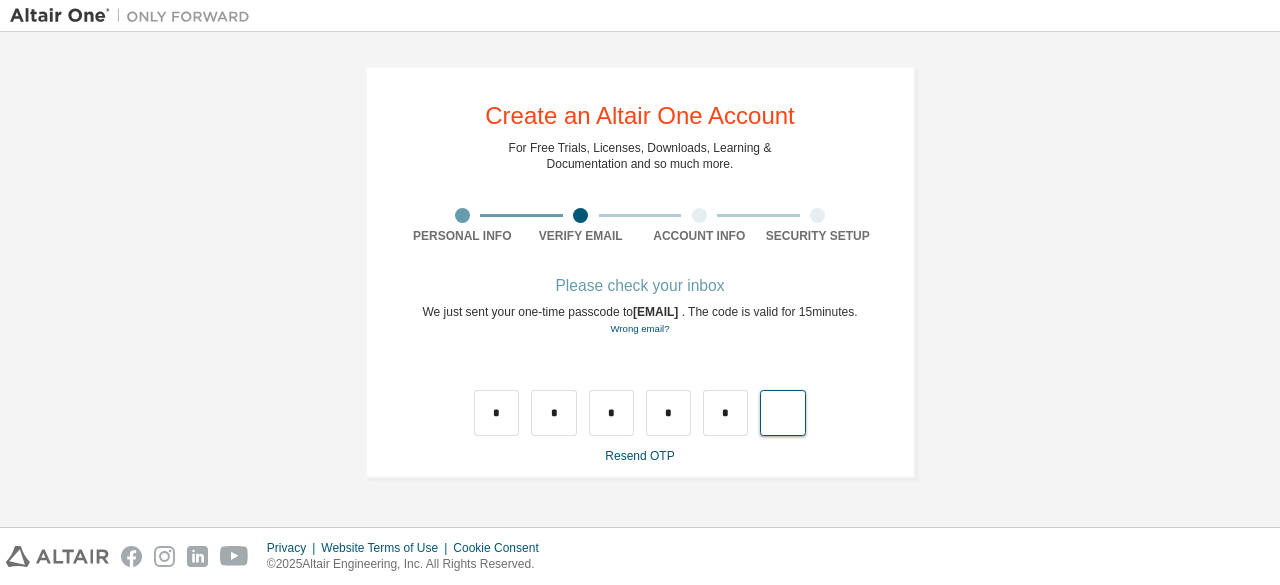 type on "*" 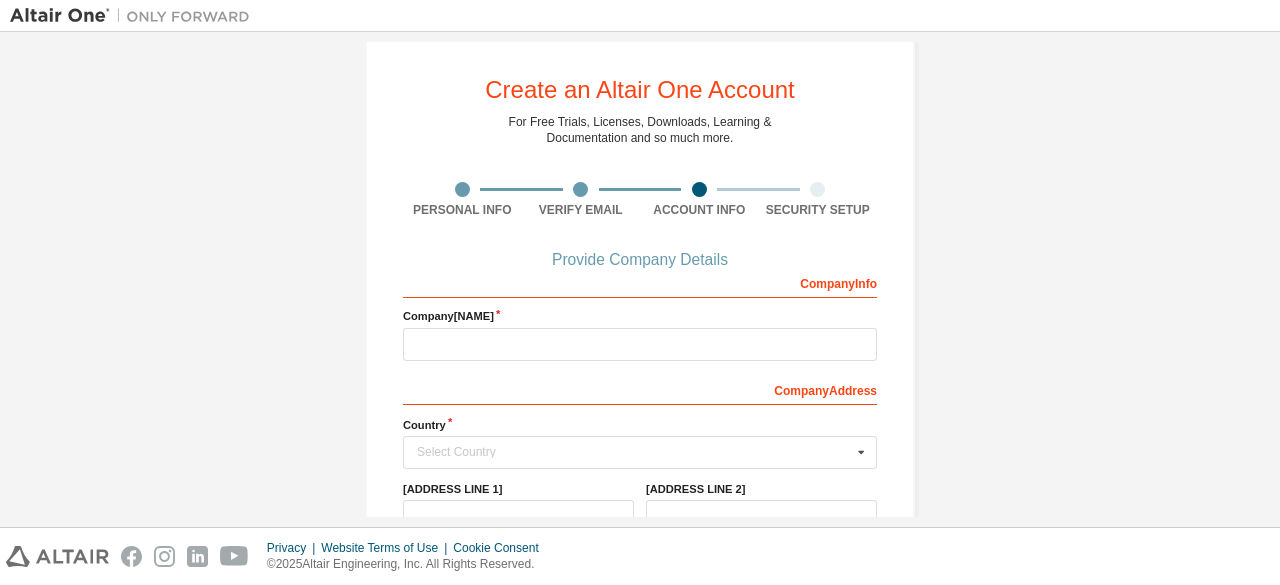 scroll, scrollTop: 0, scrollLeft: 0, axis: both 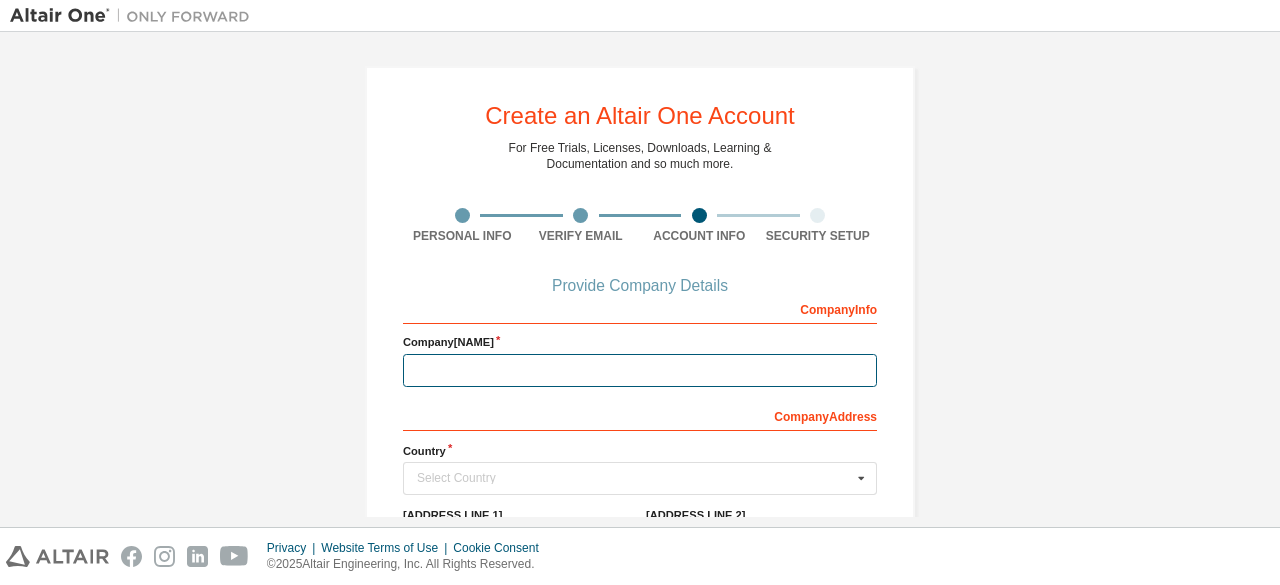 click at bounding box center (640, 370) 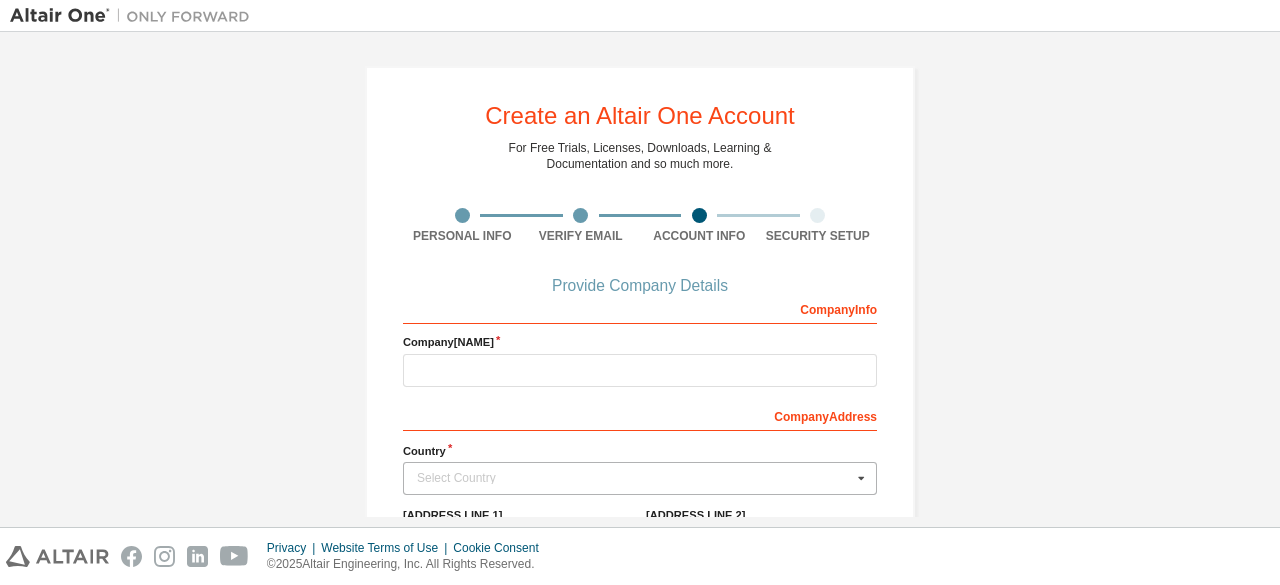 click on "Select Country" at bounding box center [634, 478] 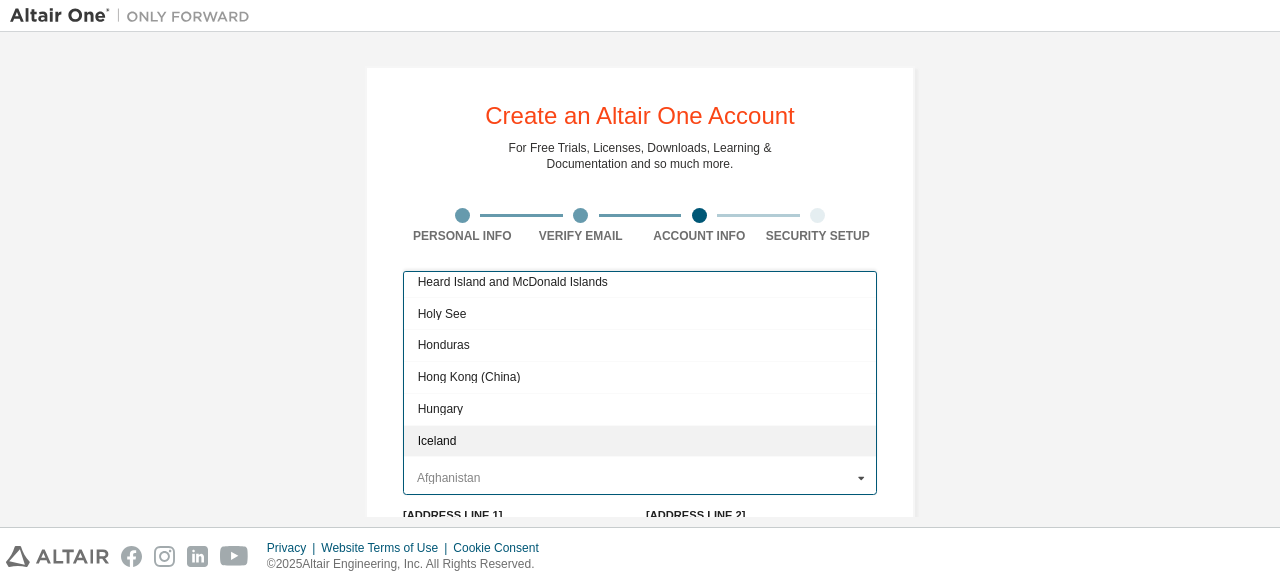 scroll, scrollTop: 3100, scrollLeft: 0, axis: vertical 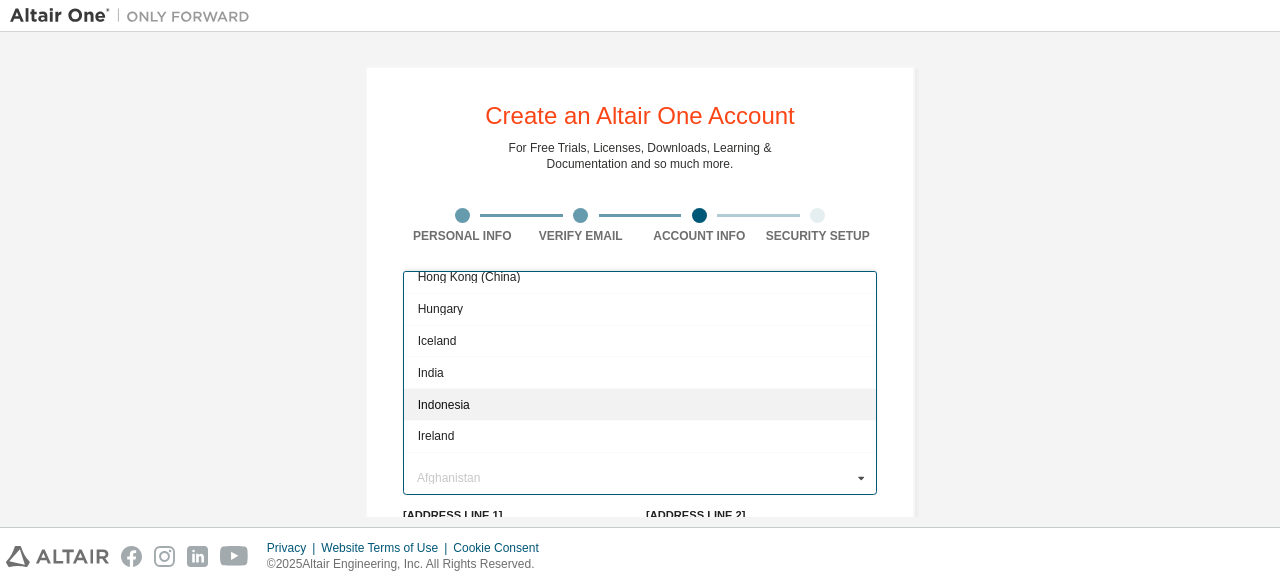 click on "Indonesia" at bounding box center [640, 404] 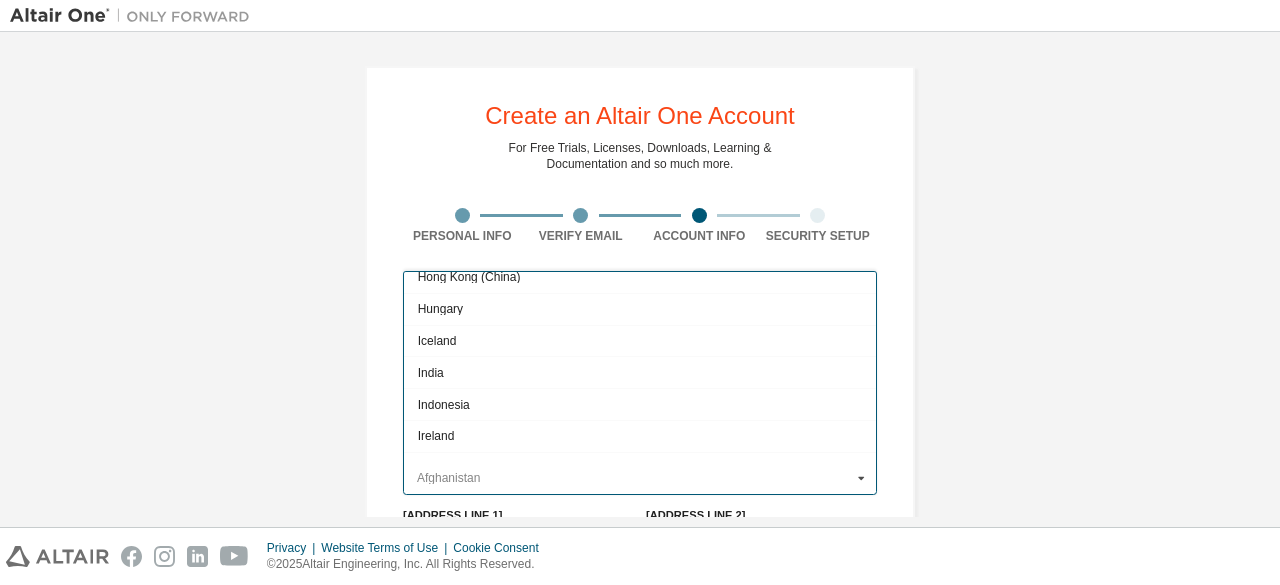 type on "[***]" 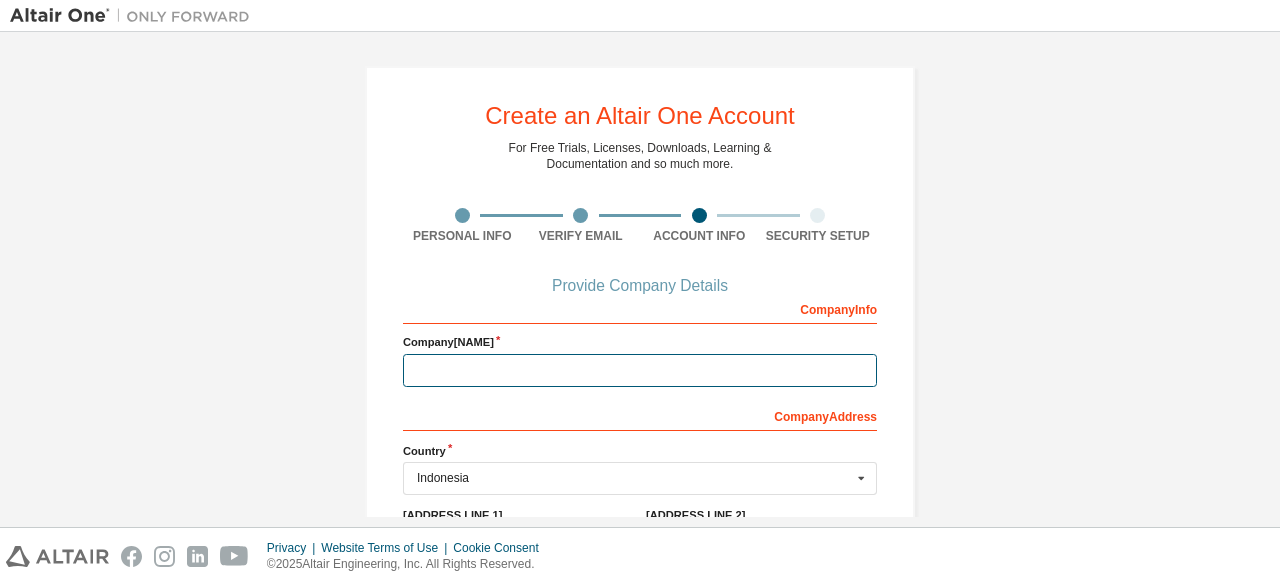 click at bounding box center (640, 370) 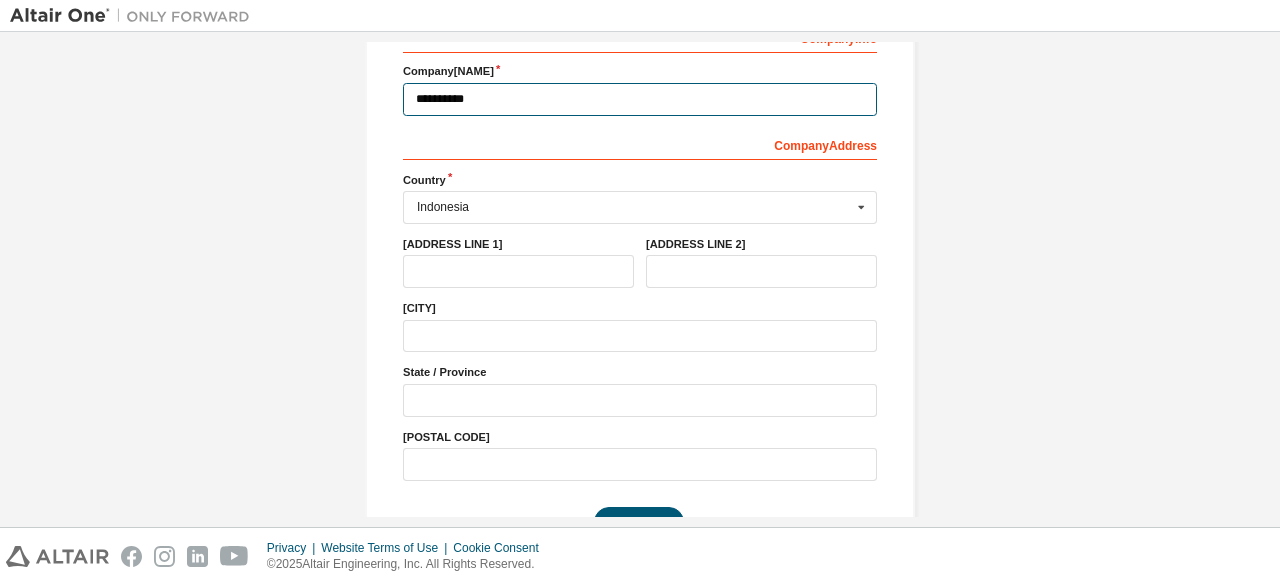 scroll, scrollTop: 323, scrollLeft: 0, axis: vertical 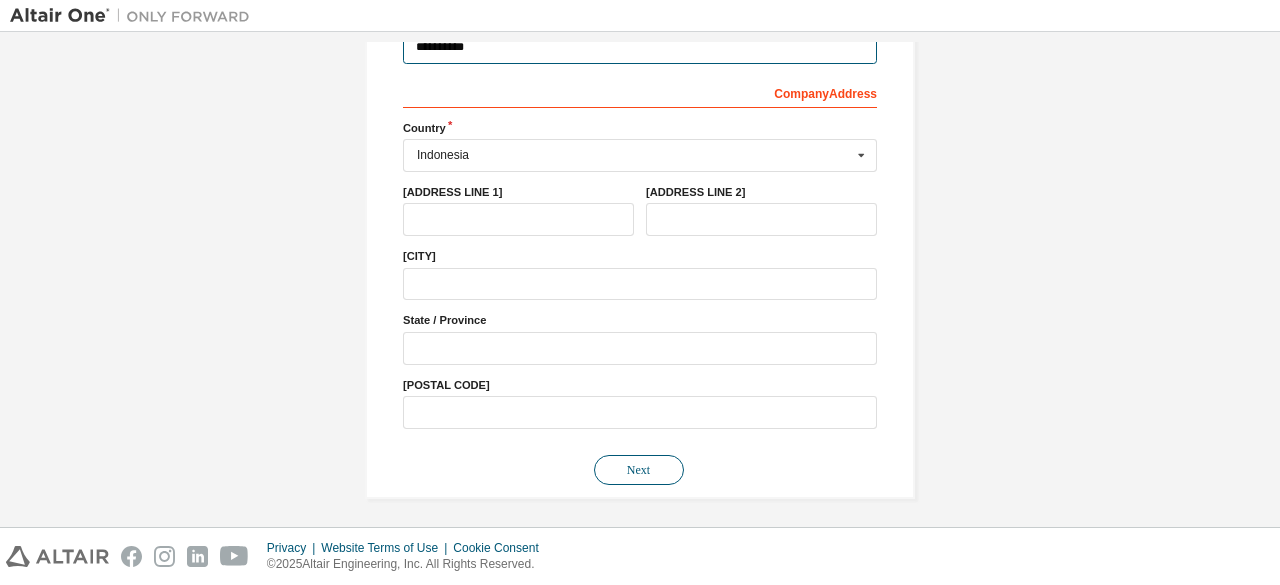 type on "**********" 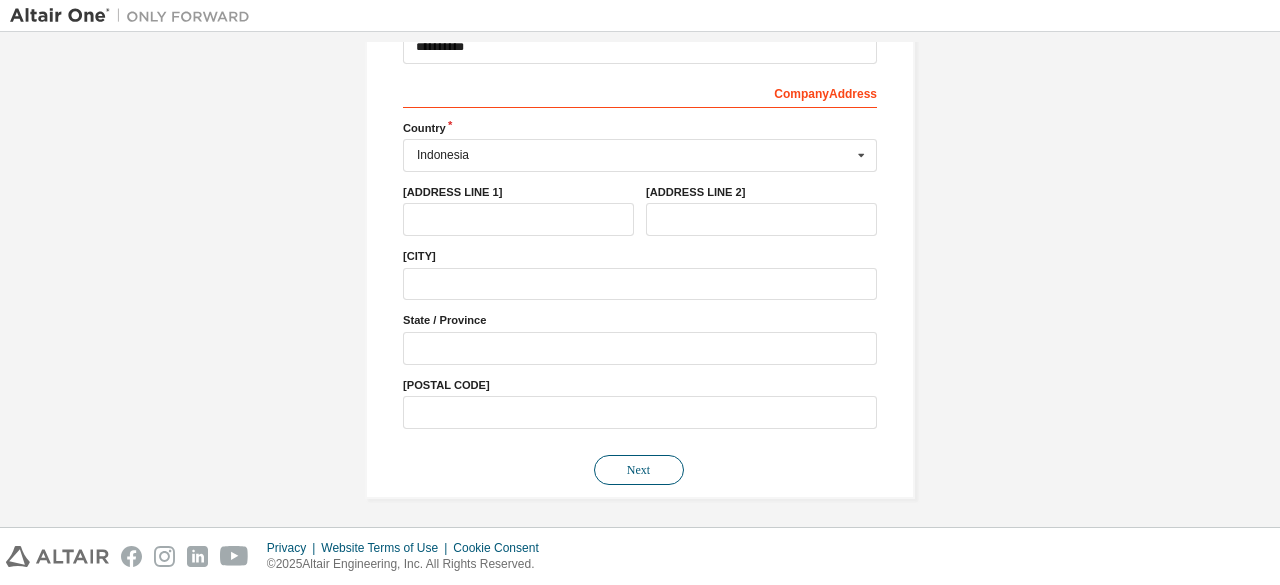 click on "Next" at bounding box center [639, 470] 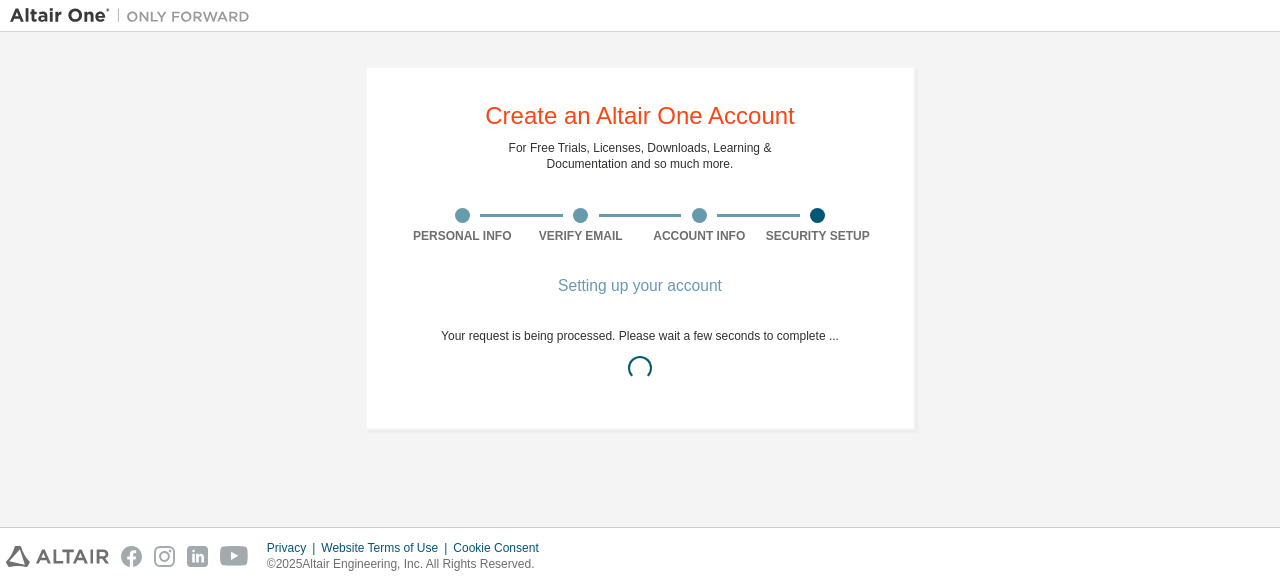 scroll, scrollTop: 0, scrollLeft: 0, axis: both 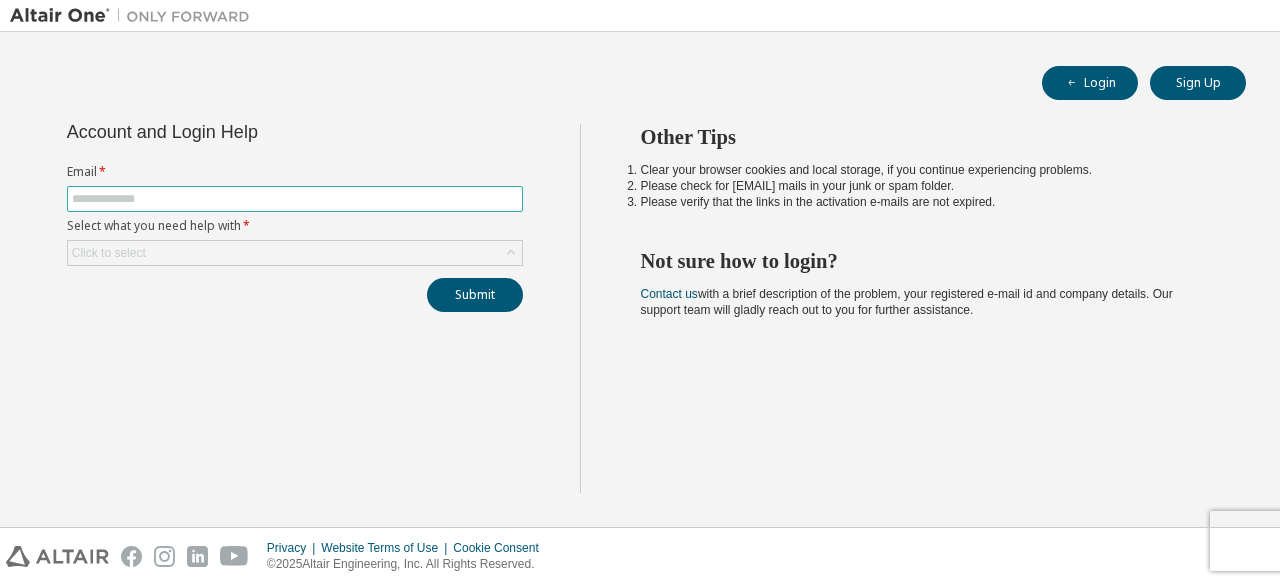 click at bounding box center (295, 199) 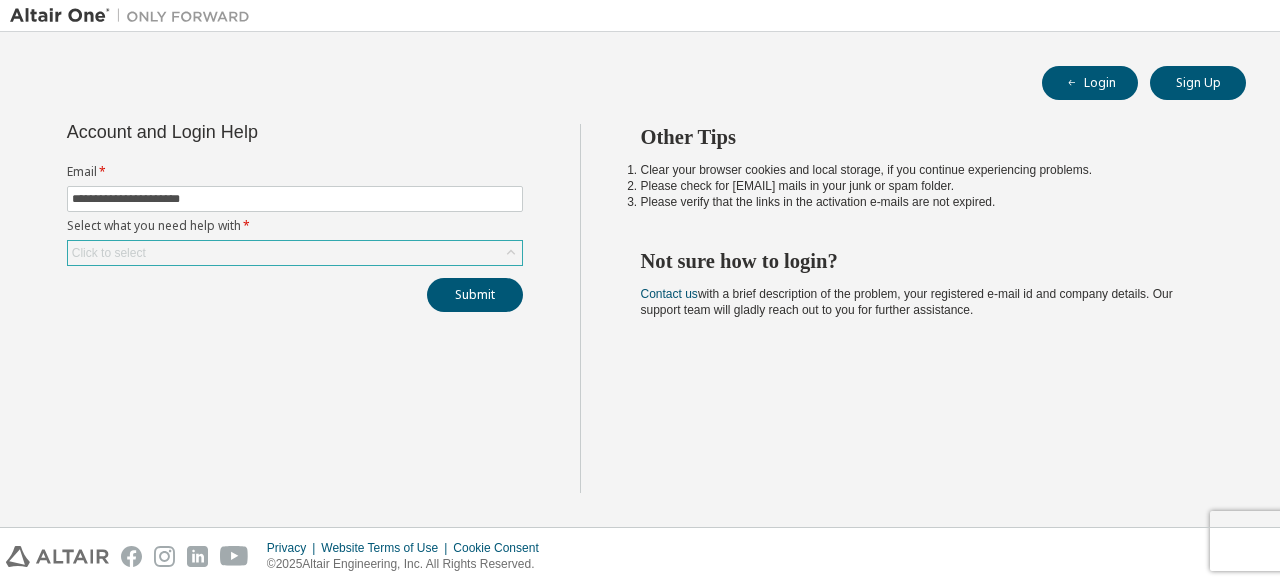 click on "Click to select" at bounding box center (295, 253) 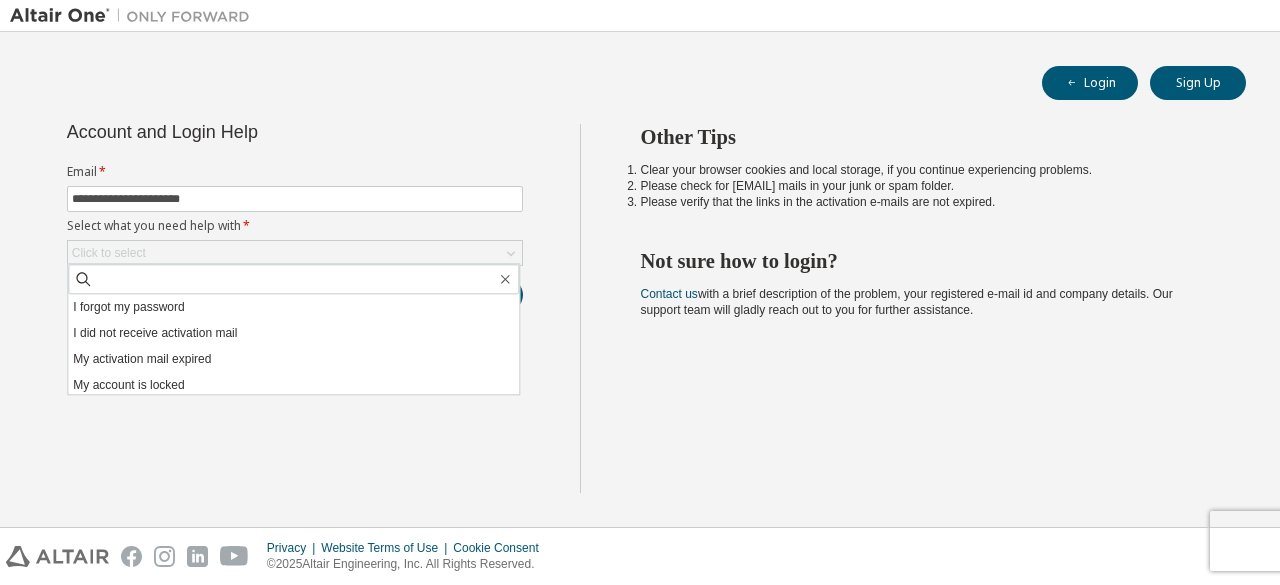 click on "I forgot my password" at bounding box center (293, 307) 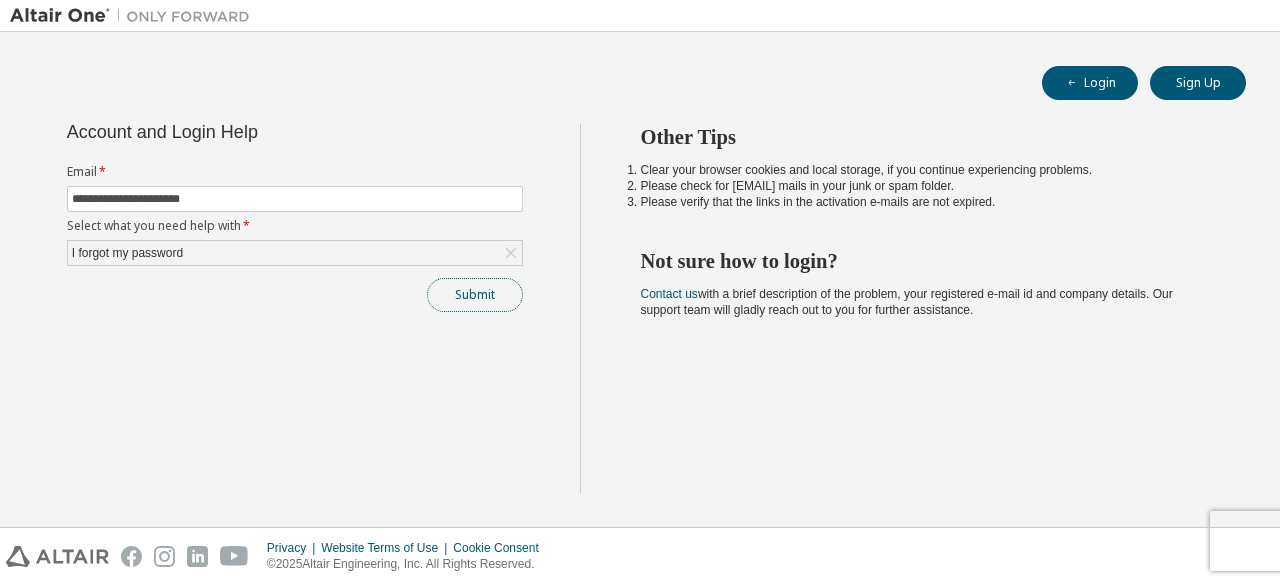 click on "Submit" at bounding box center [475, 295] 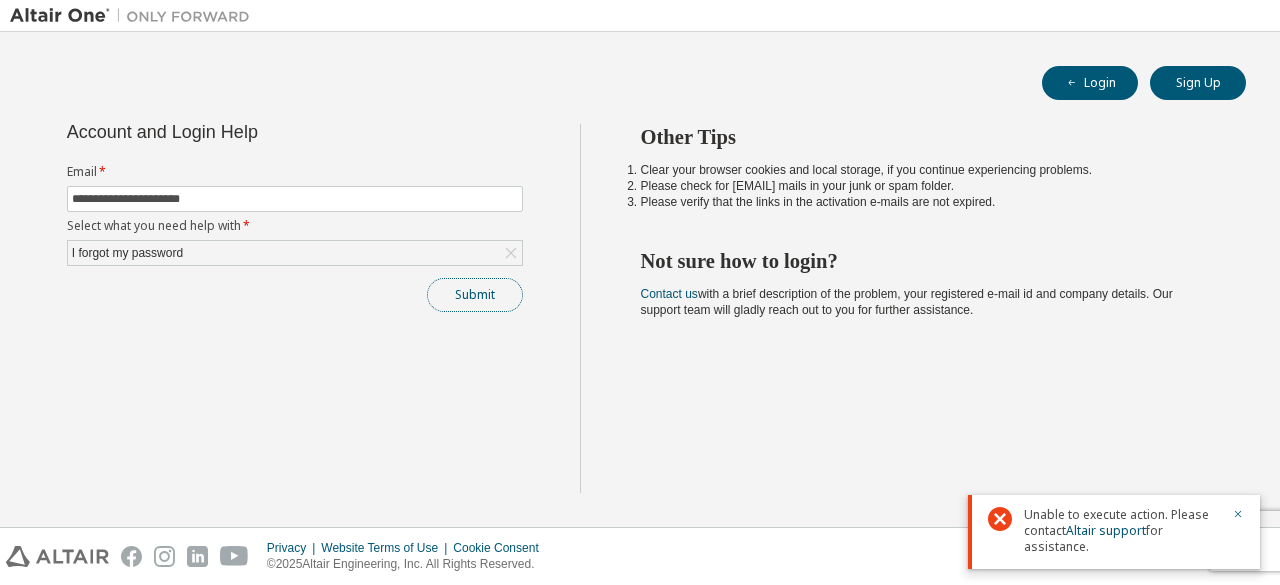 click on "Submit" at bounding box center [475, 295] 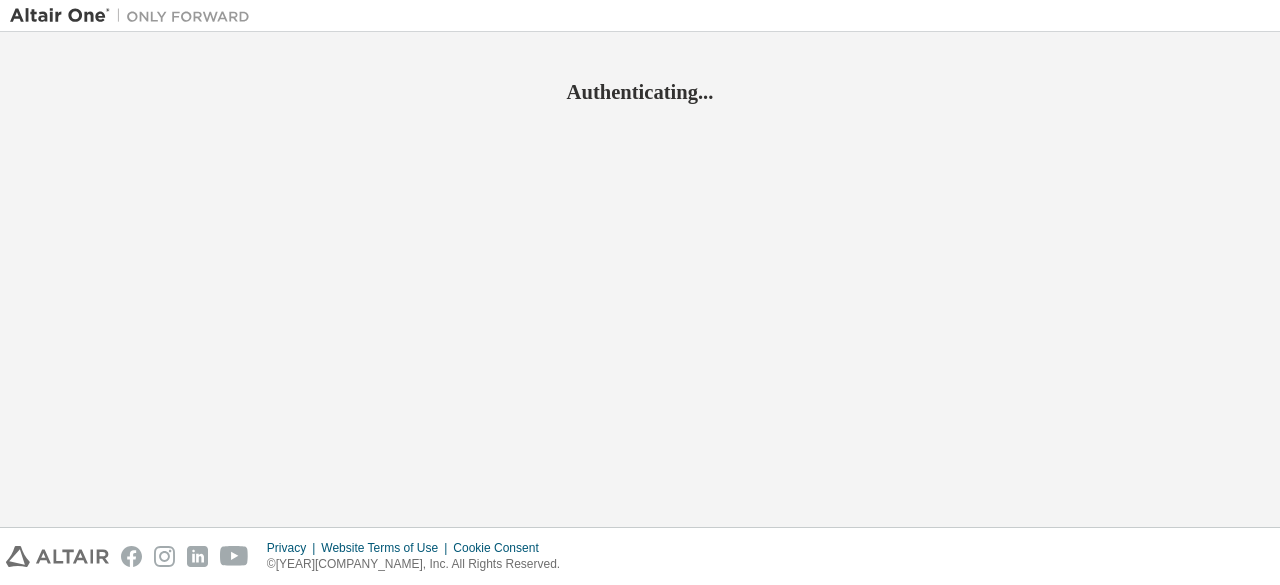 scroll, scrollTop: 0, scrollLeft: 0, axis: both 